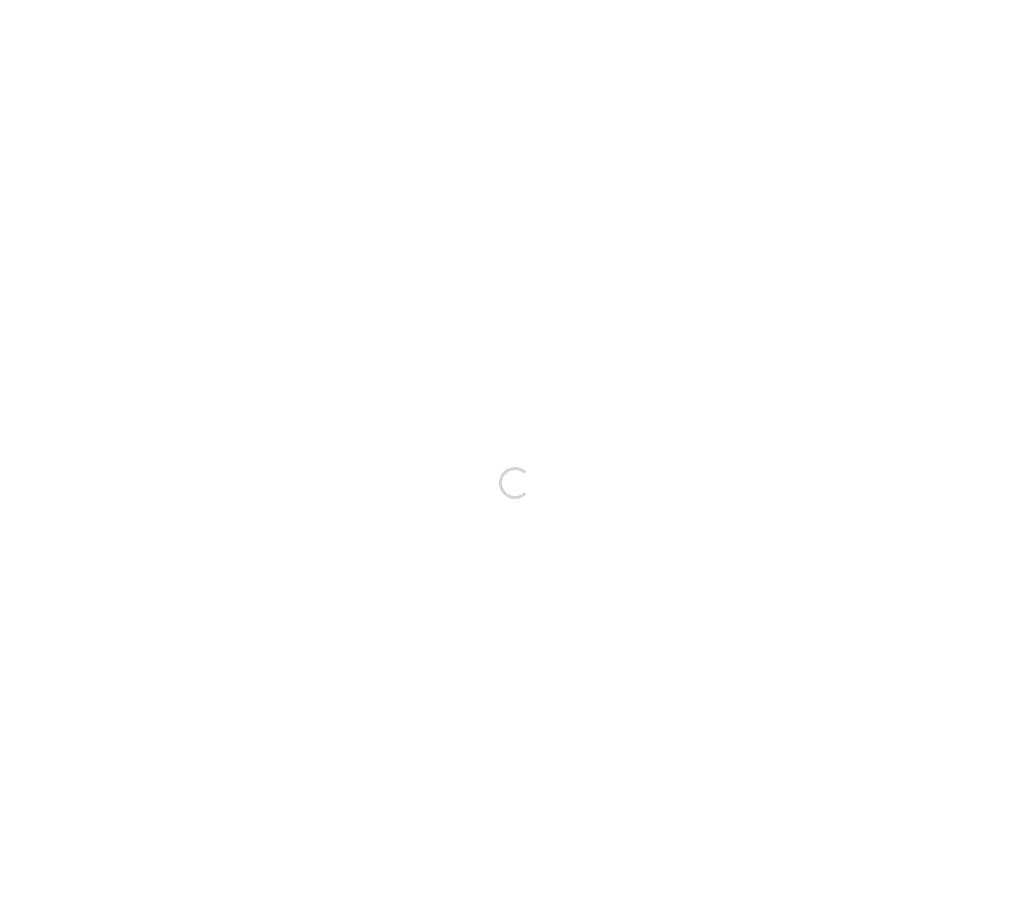 scroll, scrollTop: 0, scrollLeft: 0, axis: both 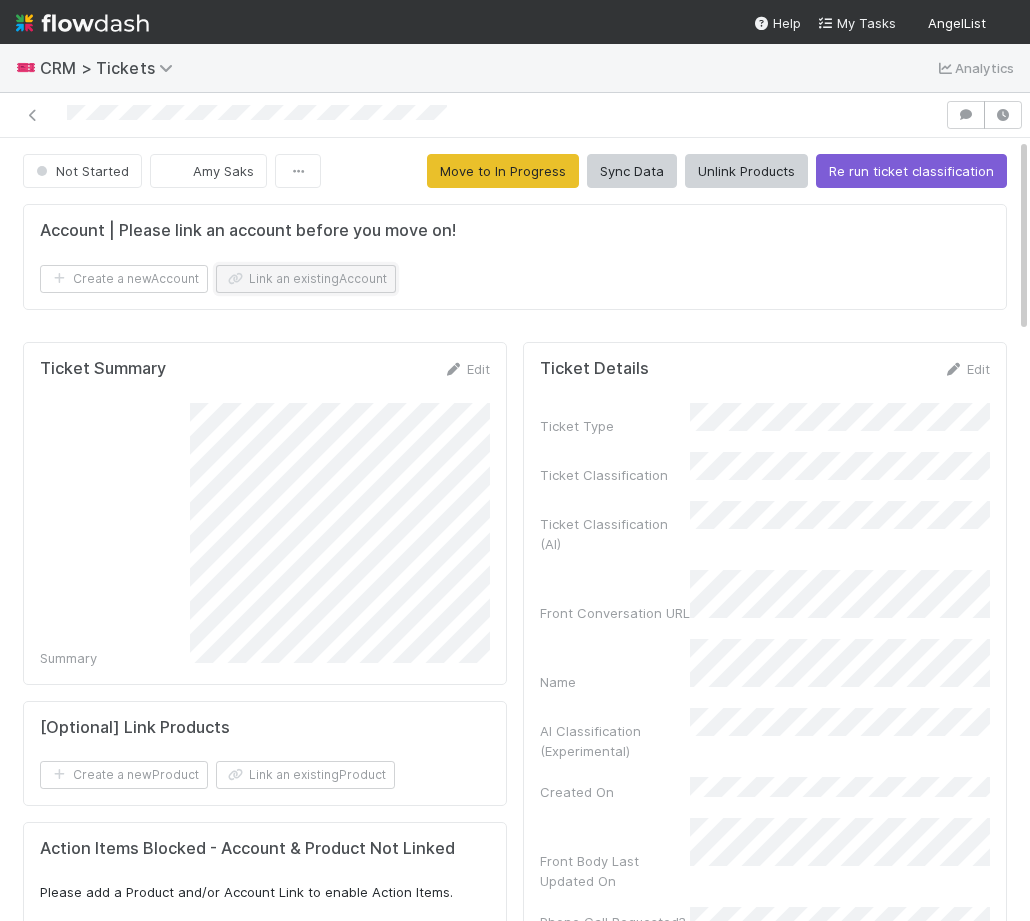 click on "Link an existing  Account" at bounding box center (306, 279) 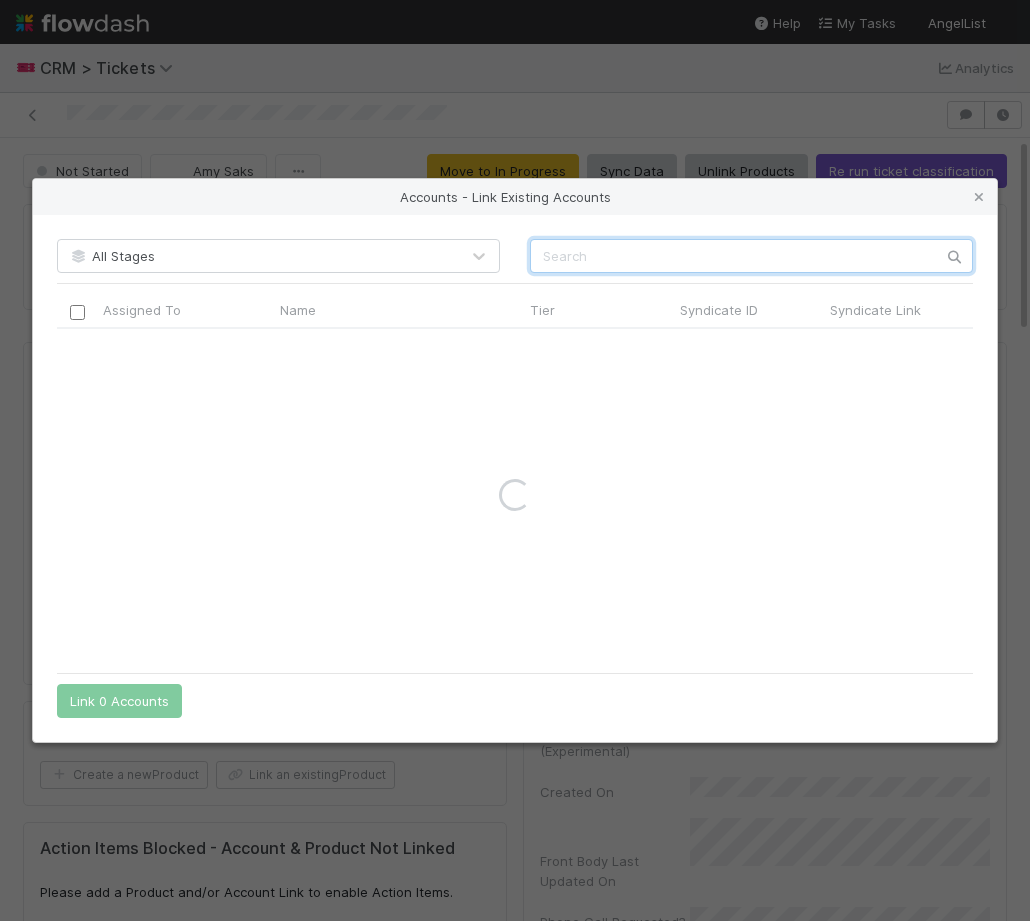 click at bounding box center (751, 256) 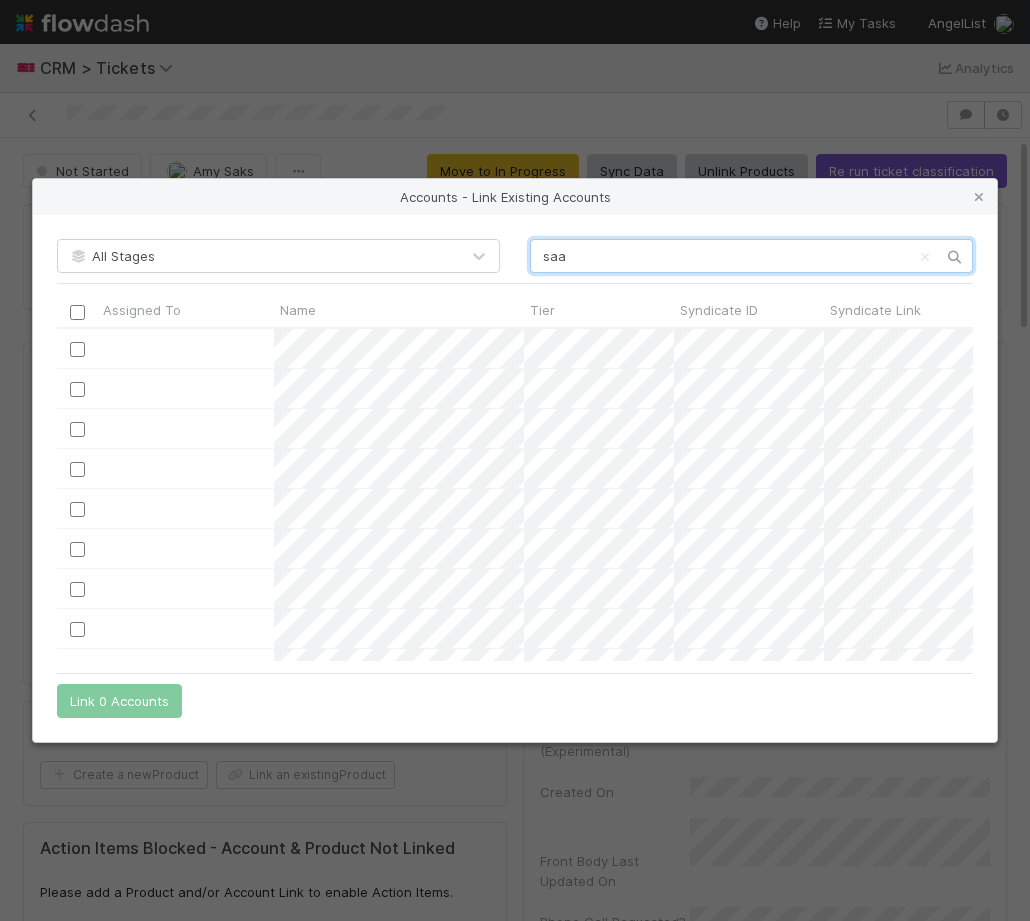 scroll, scrollTop: 1, scrollLeft: 1, axis: both 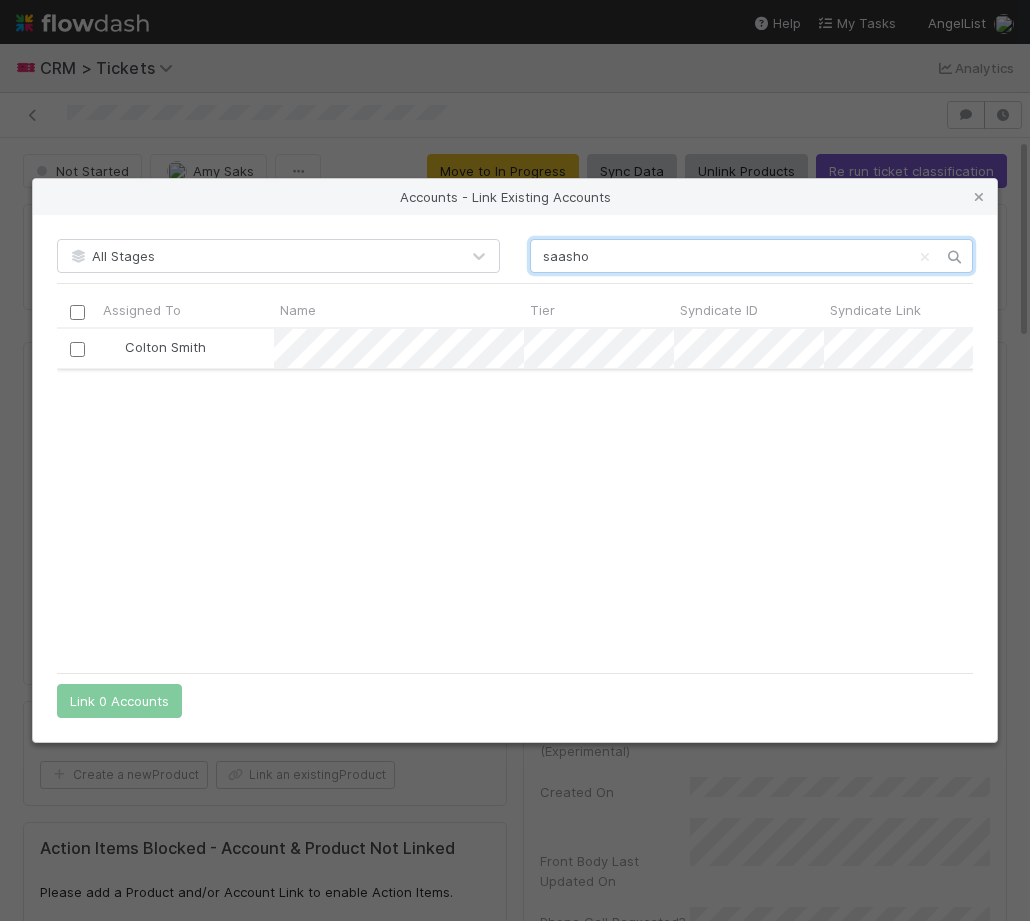 type on "saasho" 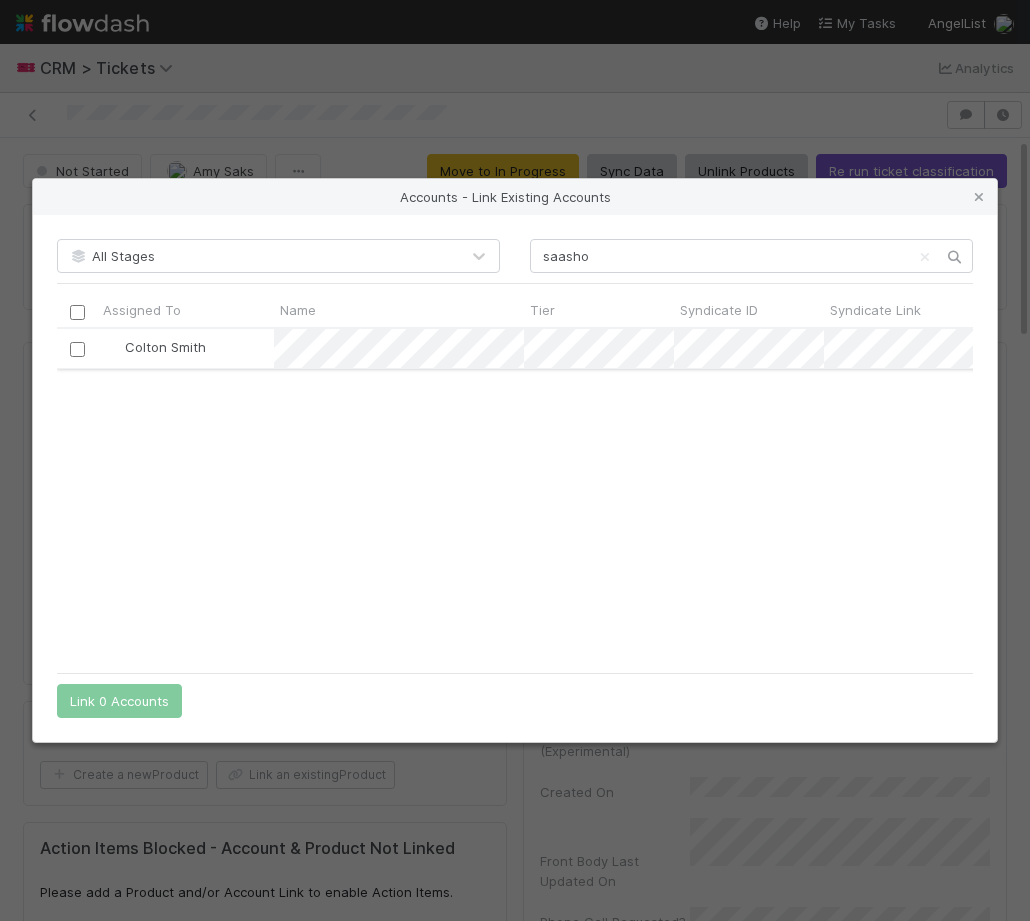 click at bounding box center [77, 348] 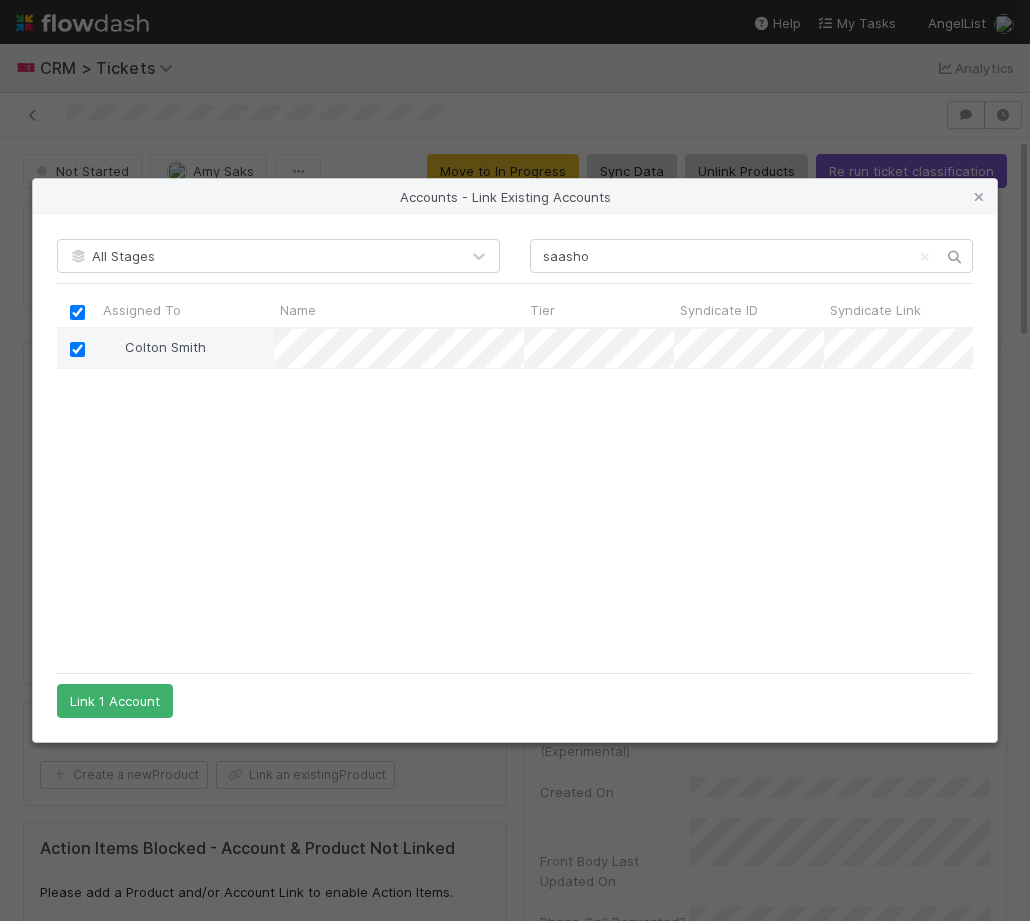 click on "All Stages saasho Assigned To Name Tier Syndicate ID Syndicate Link Customer Name Customer Email Account Manager Name GP Relations Team Primary Coverage Email Secondary Coverage Email Venture Firm Email Total Bookings SPV Bookings vFund Bookings rFund Bookings Platform Fund Bookings # of SPVs # of Venture Funds # of Rolling Funds # of Platform Funds Spearhead Indicator Last QBR Completed At QBR Exempt? Product Last Linked At Venture Firm Front Rule Update Required? CTA Outreach Last Linked At Number of Unfinalized Deals Number of Failing Sanity Checks Long Tail Account? Raising New Fund? [Renewal] Target Launch Date [Renewal] Target Fund Size [Renewal] Additional Context Accounting Partner - Firm Name Accounting Partner - Primary Contact Legal Counsel - Firm Name Legal Counsel - Primary Contact GP Confirmation Update Trigger Manco Payout DRI Trigger Primary Coverage Slack ID Total LPs Tier 1 LPs Count Tier 2 LPs Count Tier 1 LPs % of Total Tier 2 LPs % of Total GP LP Tier X Username X Followers Vision & Goals" at bounding box center [515, 478] 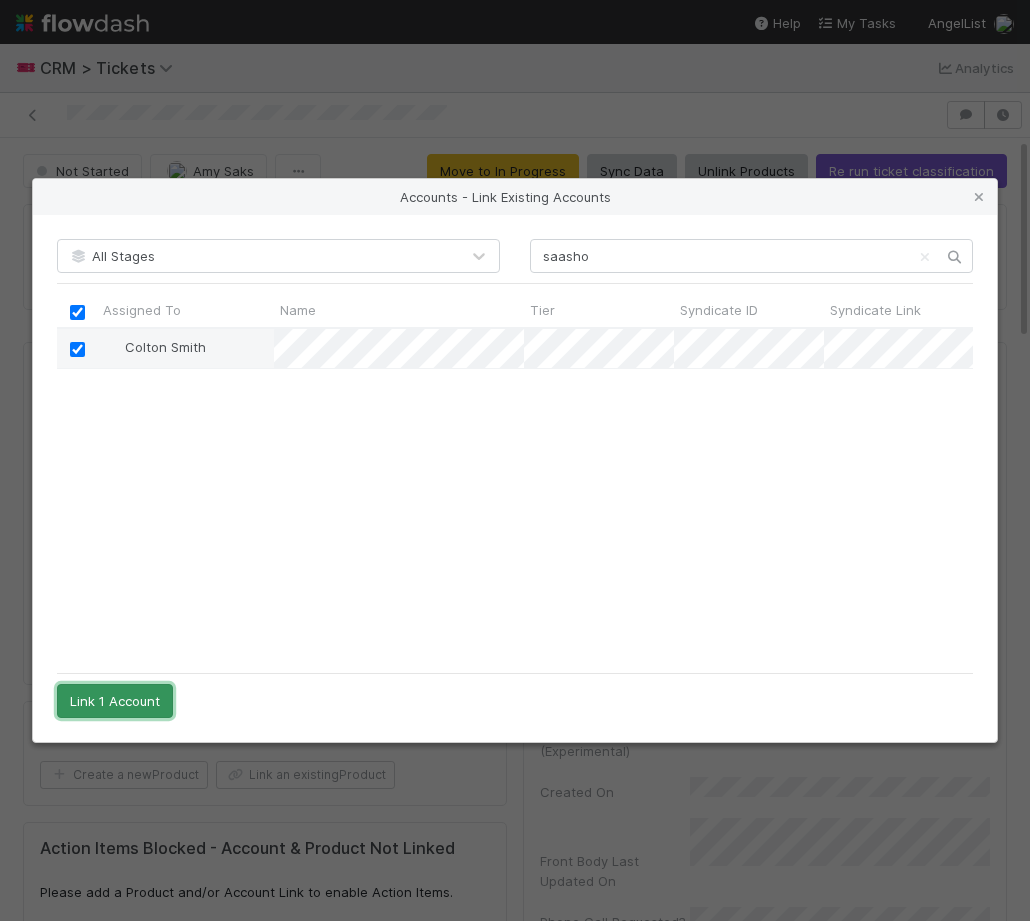click on "Link   1 Account" at bounding box center (115, 701) 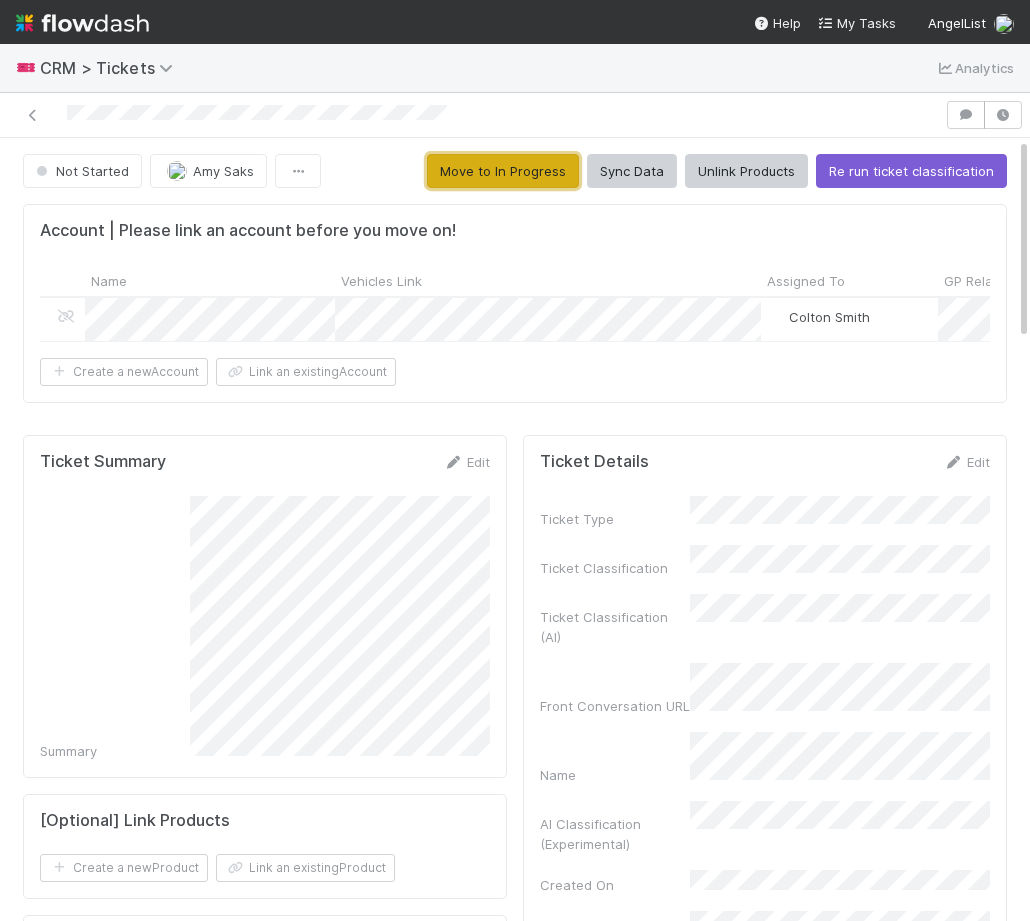 click on "Move to In Progress" at bounding box center [503, 171] 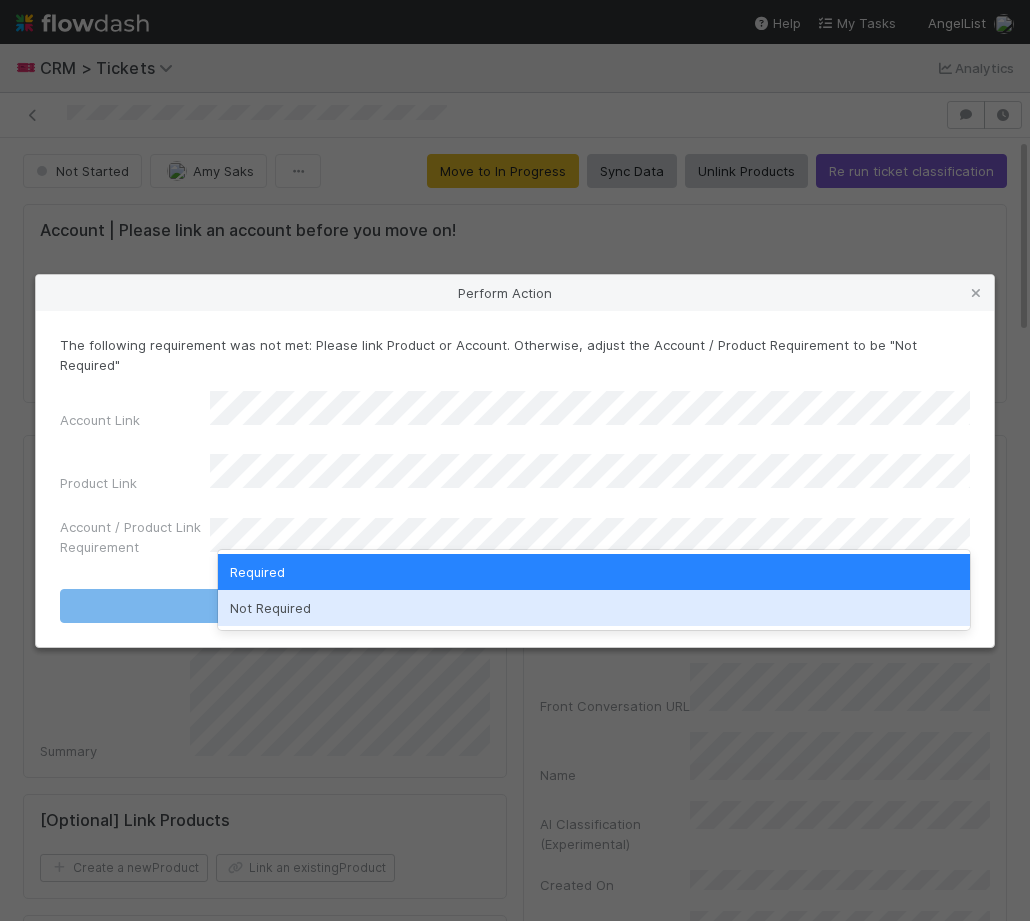 click on "Not Required" at bounding box center (594, 608) 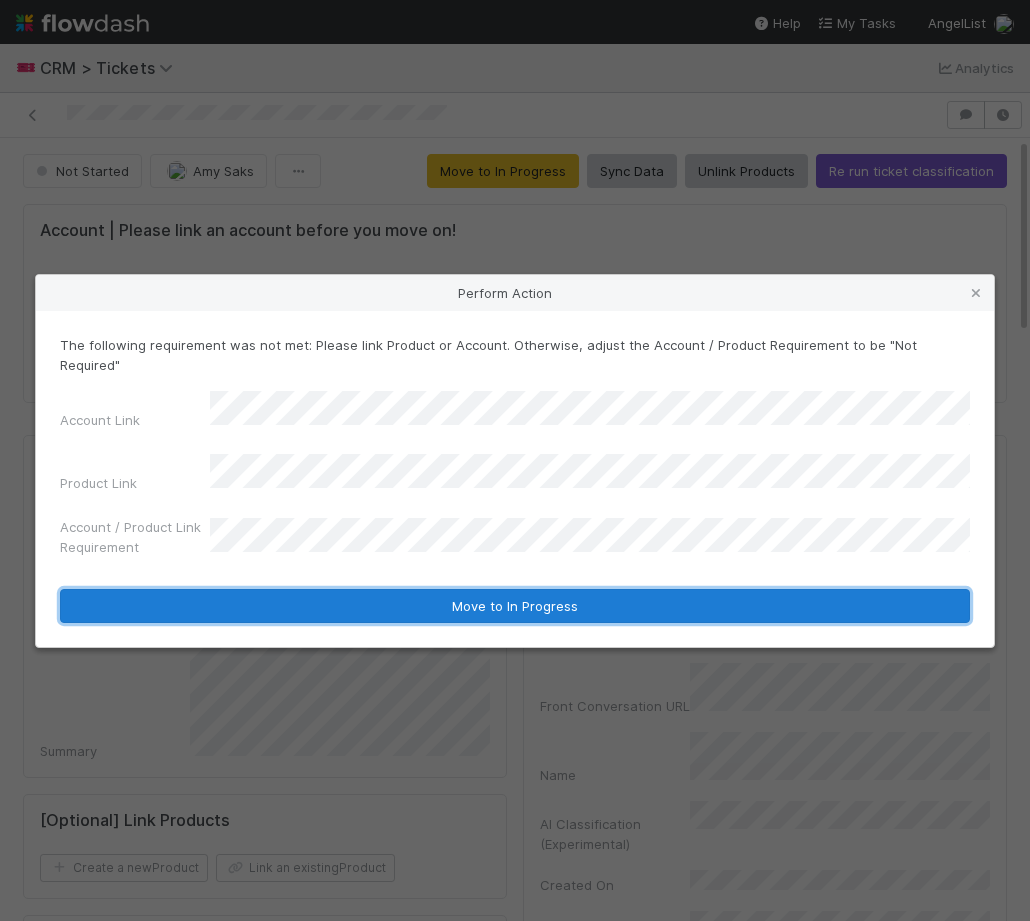 click on "Move to In Progress" at bounding box center [515, 606] 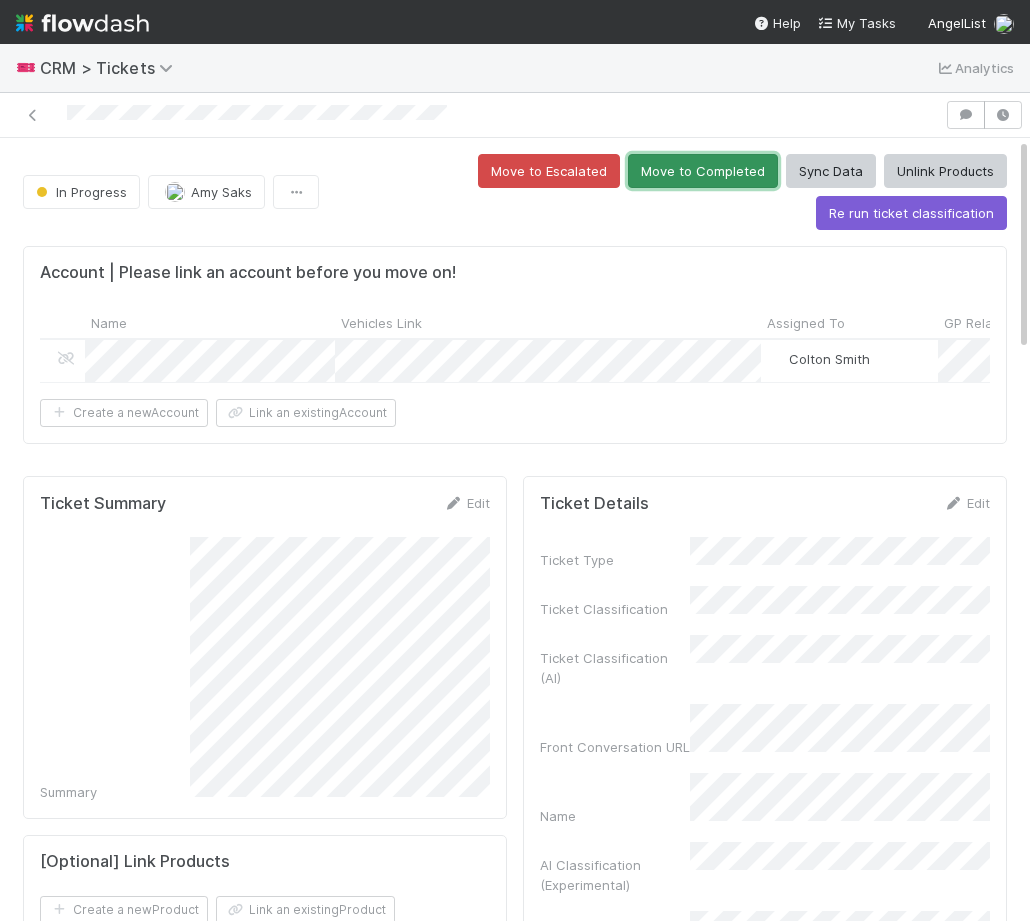 click on "Move to Completed" at bounding box center (703, 171) 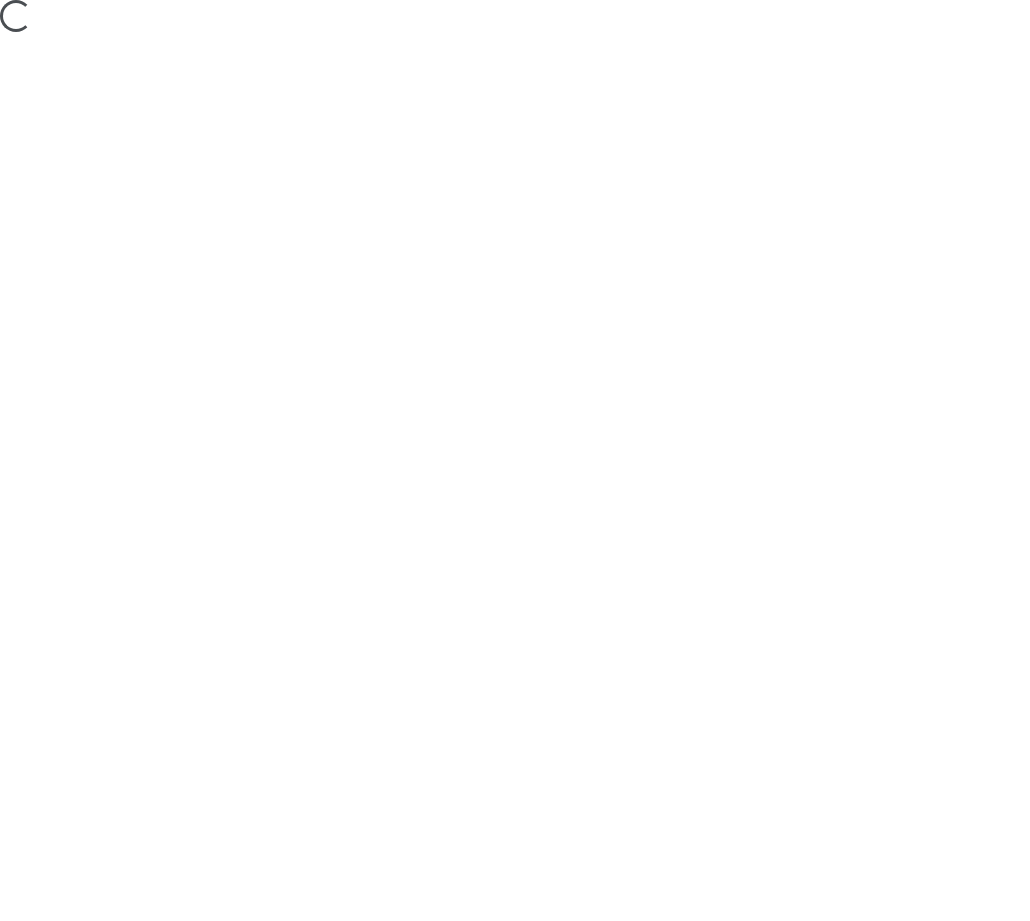 scroll, scrollTop: 0, scrollLeft: 0, axis: both 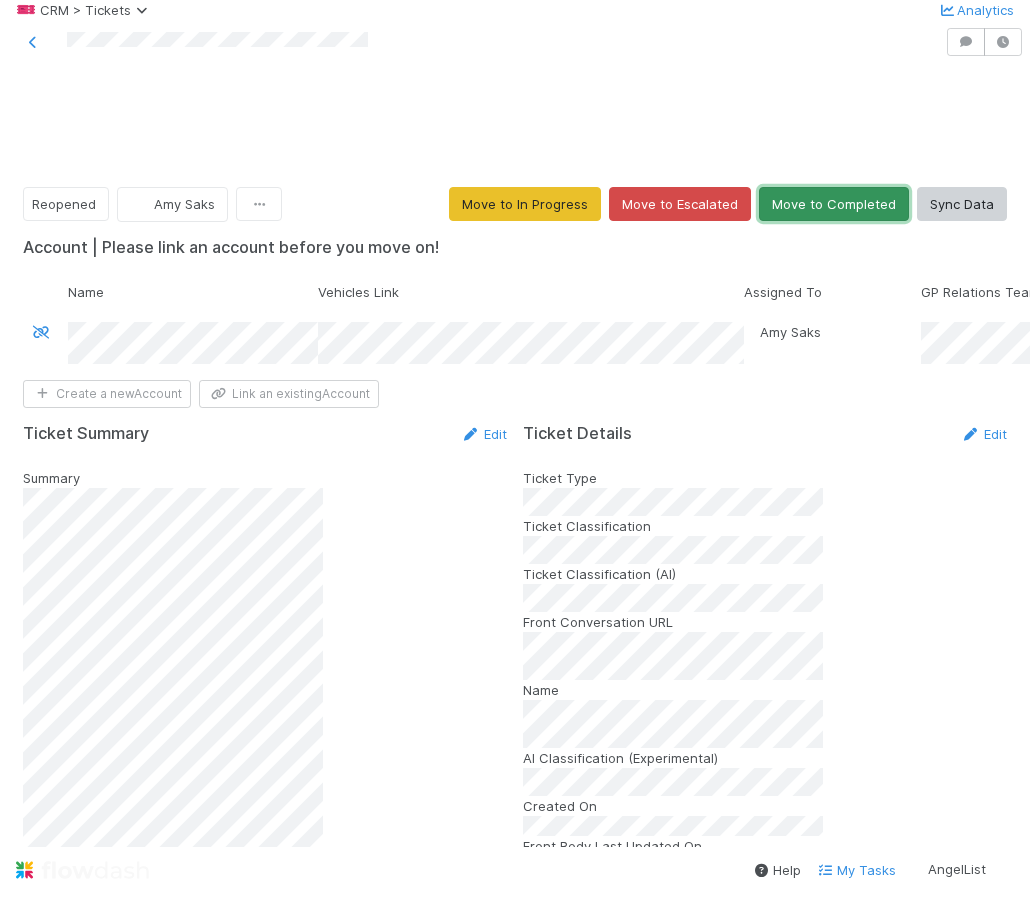 click on "Move to Completed" at bounding box center (834, 204) 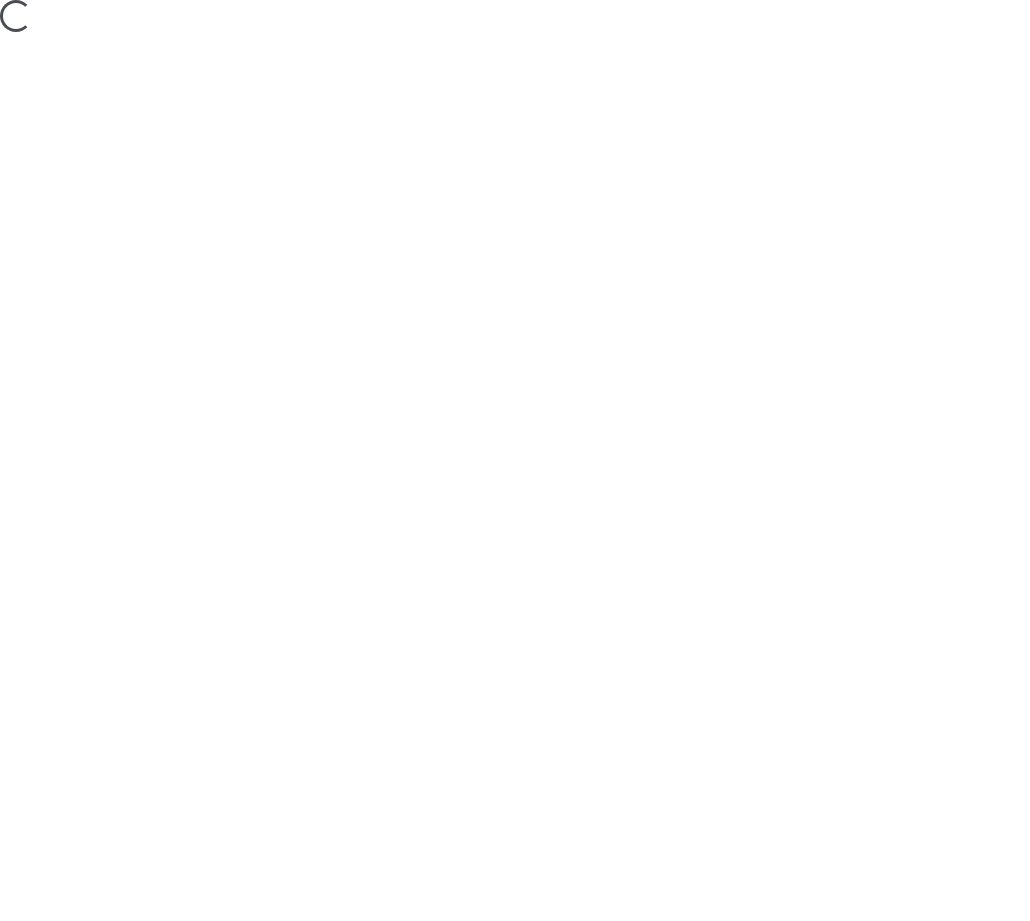 scroll, scrollTop: 0, scrollLeft: 0, axis: both 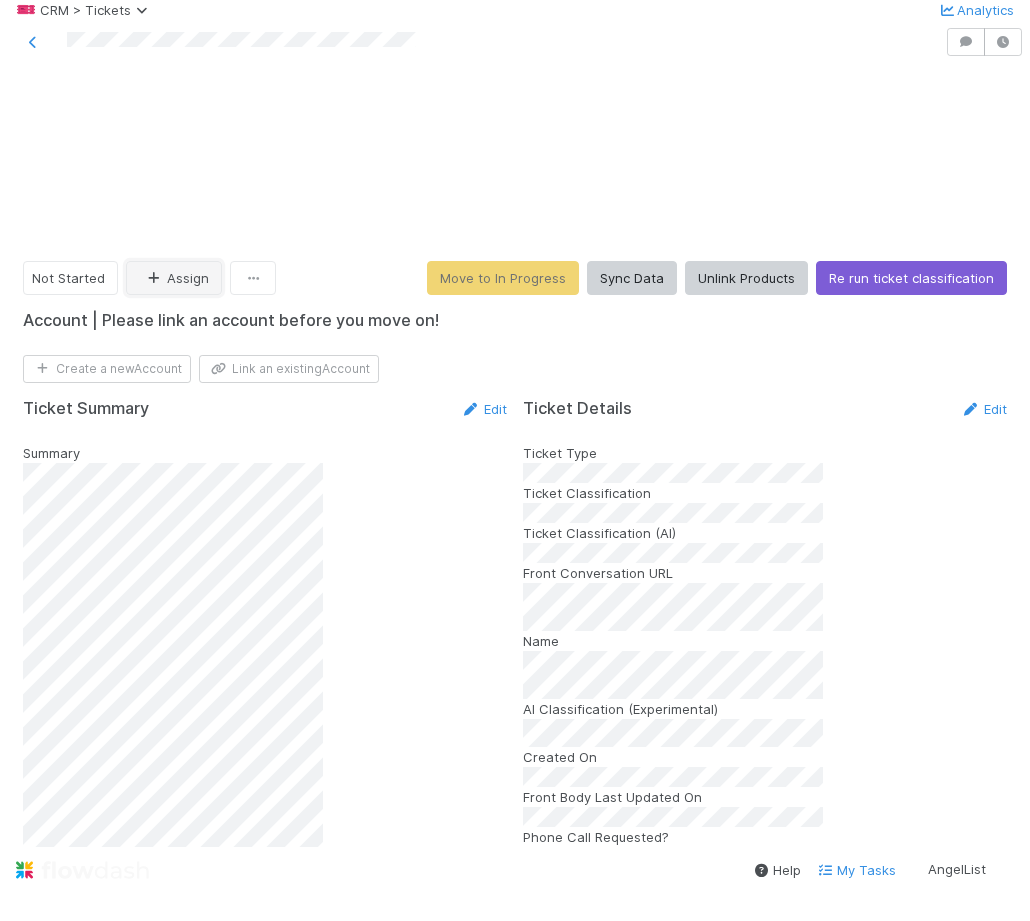 click on "Assign" at bounding box center [174, 278] 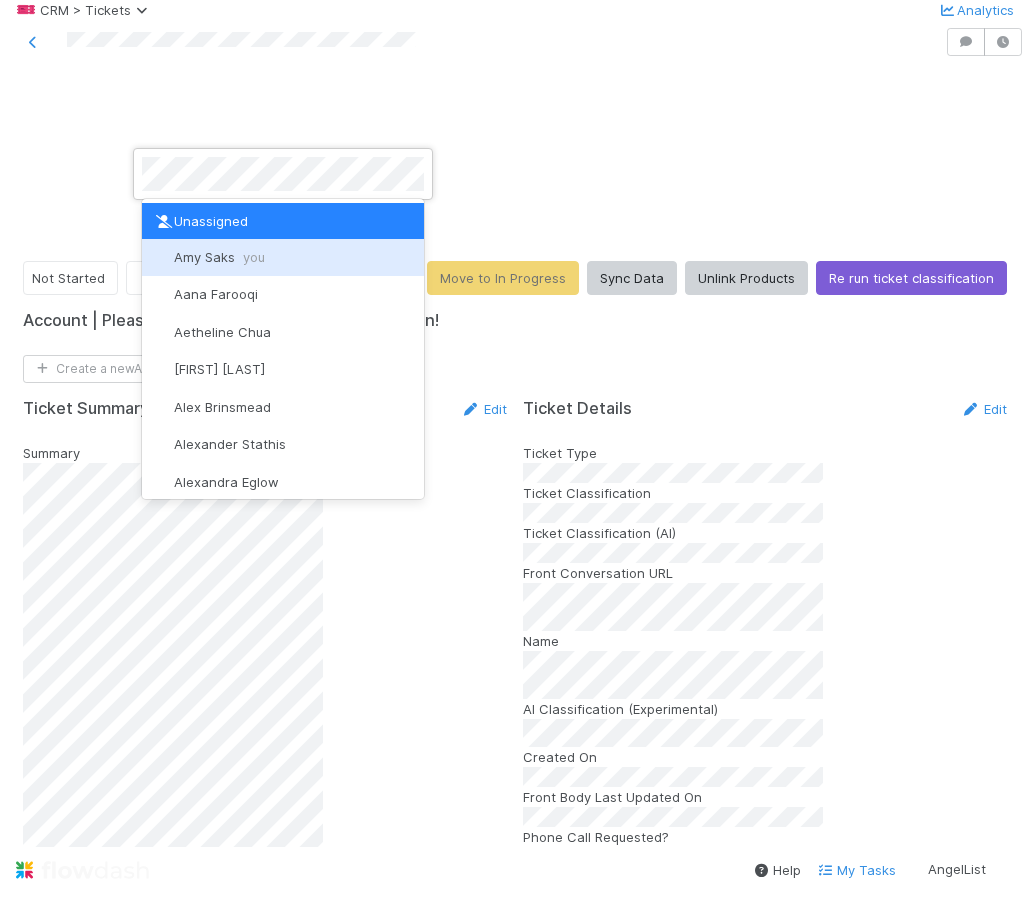 click on "Amy Saks you" at bounding box center (283, 257) 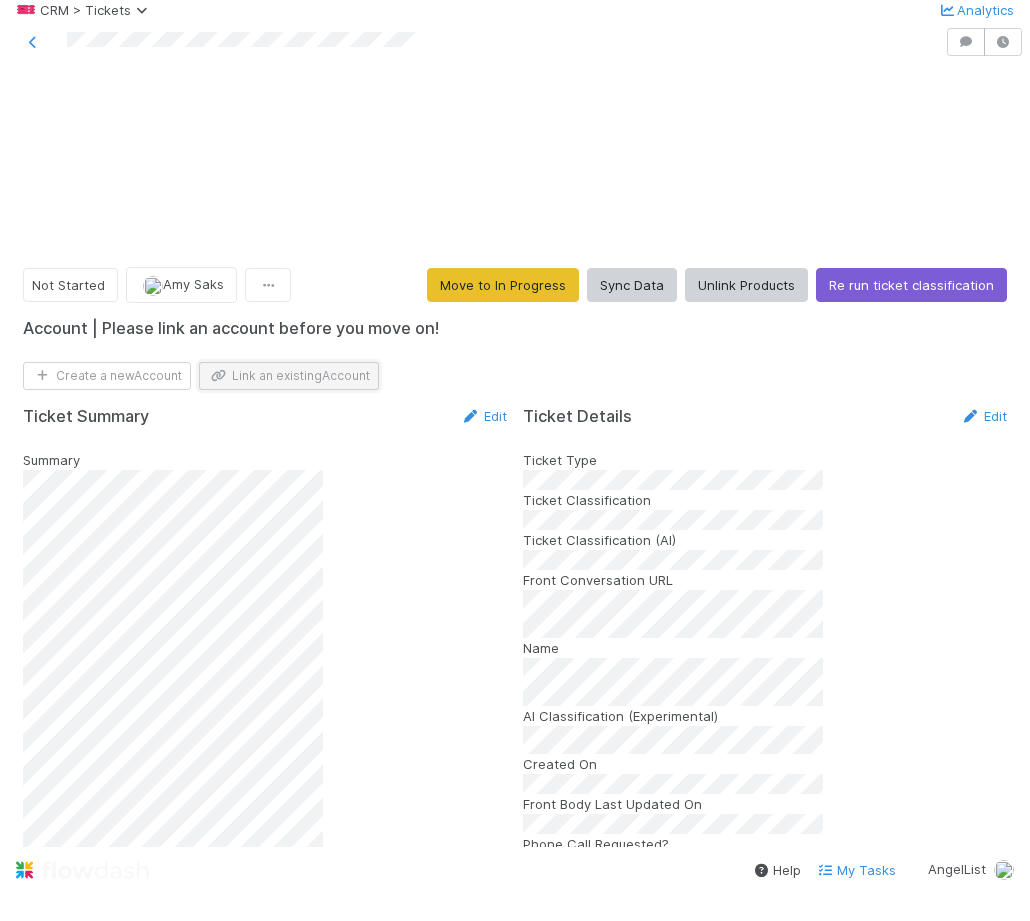 click on "Link an existing  Account" at bounding box center [289, 376] 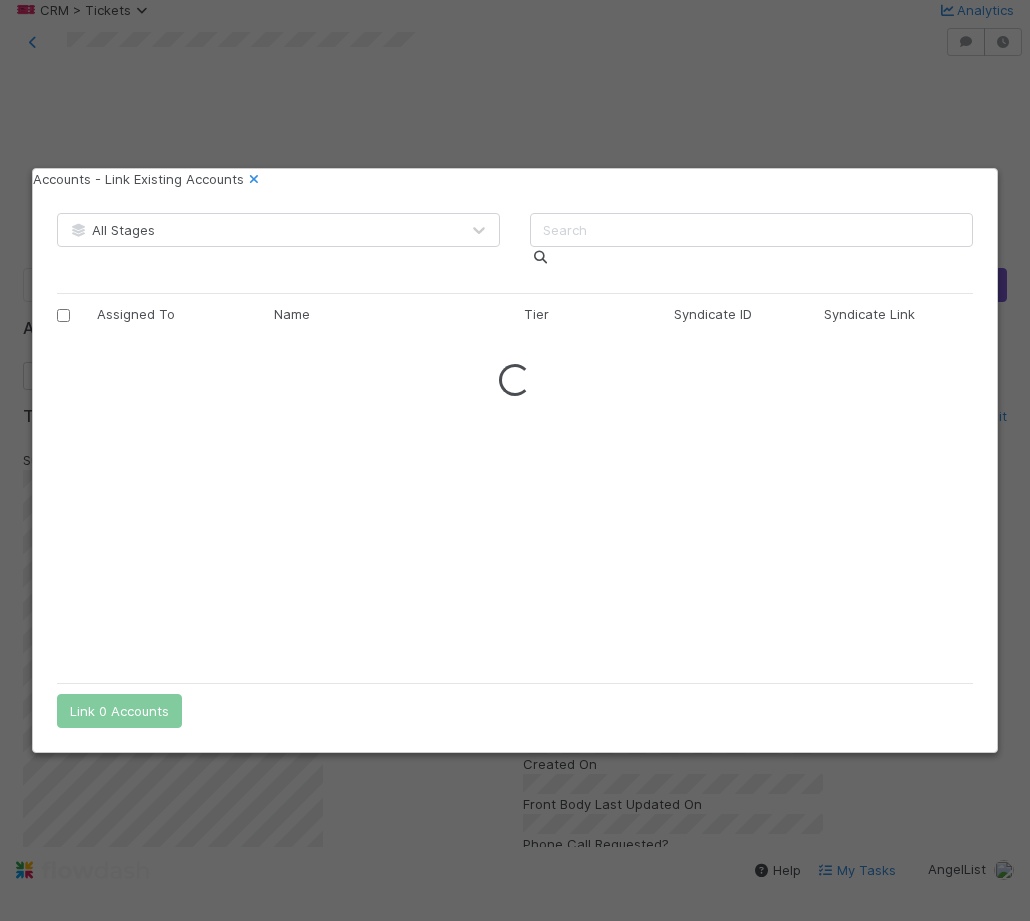 click on "Accounts - Link Existing Accounts All Stages Assigned To Name Tier Syndicate ID Syndicate Link Customer Name Customer Email Account Manager Name GP Relations Team Primary Coverage Email Secondary Coverage Email Venture Firm Email Total Bookings SPV Bookings vFund Bookings rFund Bookings Platform Fund Bookings # of SPVs # of Venture Funds # of Rolling Funds # of Platform Funds Spearhead Indicator Last QBR Completed At QBR Exempt? Product Last Linked At Venture Firm Front Rule Update Required? CTA Outreach Last Linked At Number of Unfinalized Deals Number of Failing Sanity Checks Long Tail Account? Raising New Fund? [Renewal] Target Launch Date [Renewal] Target Fund Size [Renewal] Additional Context Accounting Partner - Firm Name Accounting Partner - Primary Contact Legal Counsel - Firm Name Legal Counsel - Primary Contact GP Confirmation Update Trigger Manco Payout DRI Trigger Primary Coverage Slack ID Total LPs Tier 1 LPs Count Tier 2 LPs Count Tier 1 LPs % of Total Tier 2 LPs % of Total GP LP Tier X Username" at bounding box center [515, 460] 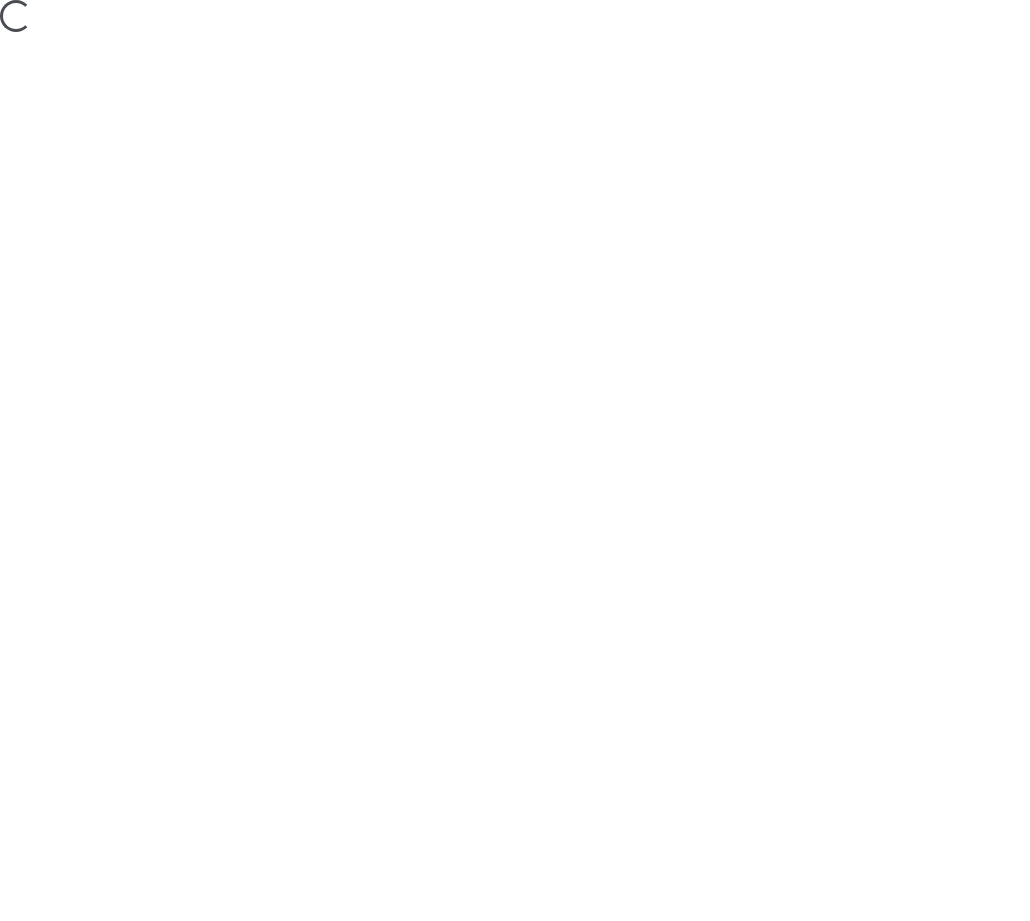 scroll, scrollTop: 0, scrollLeft: 0, axis: both 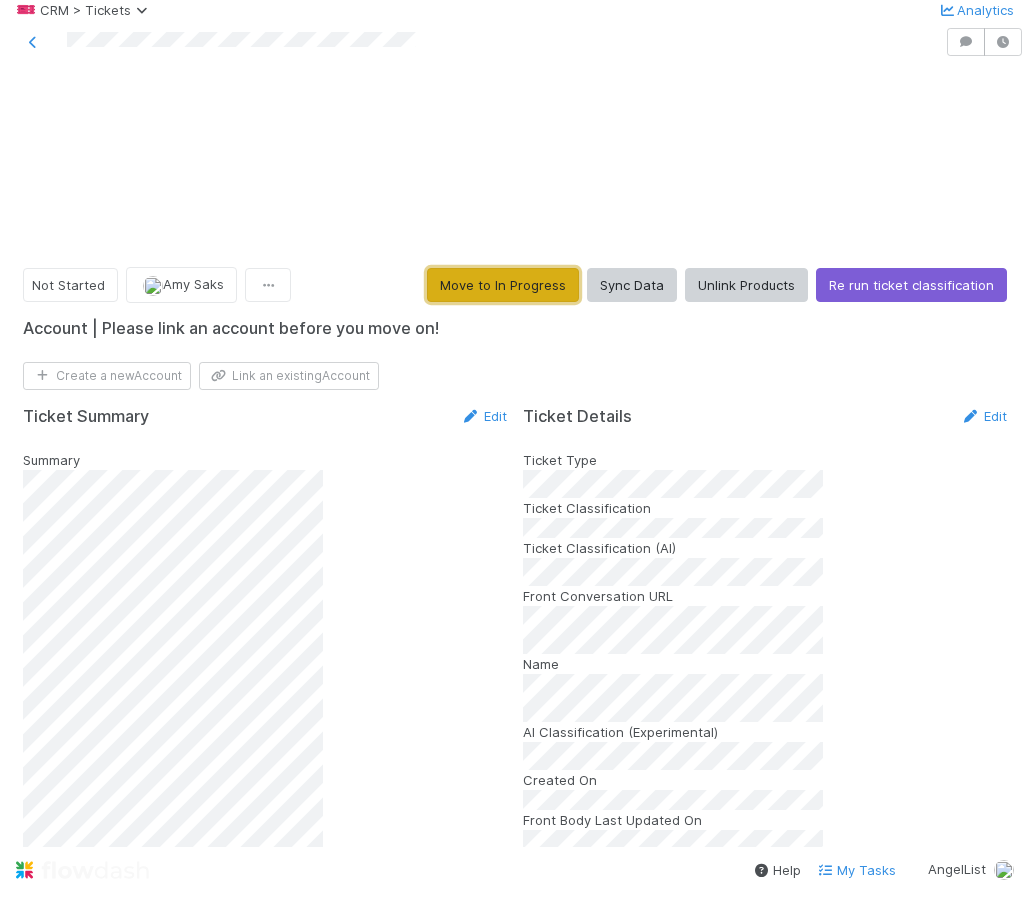 click on "Move to In Progress" at bounding box center (503, 285) 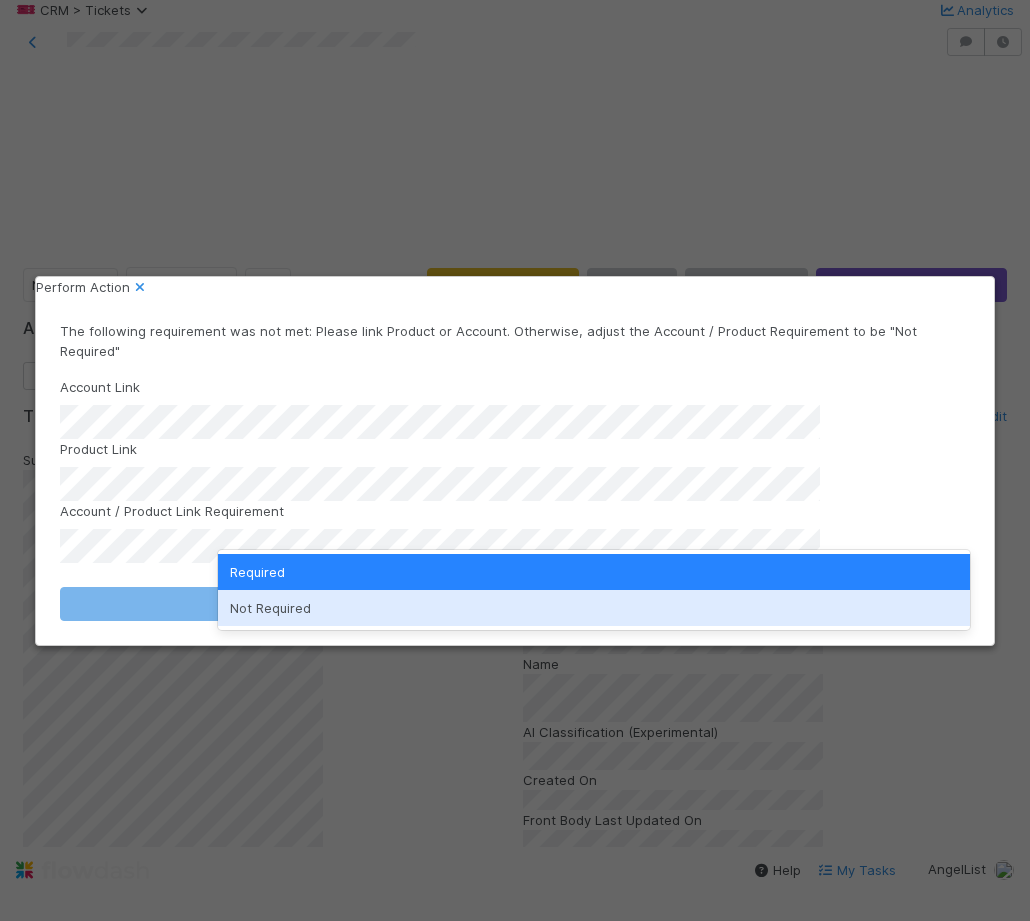 click on "Not Required" at bounding box center [594, 608] 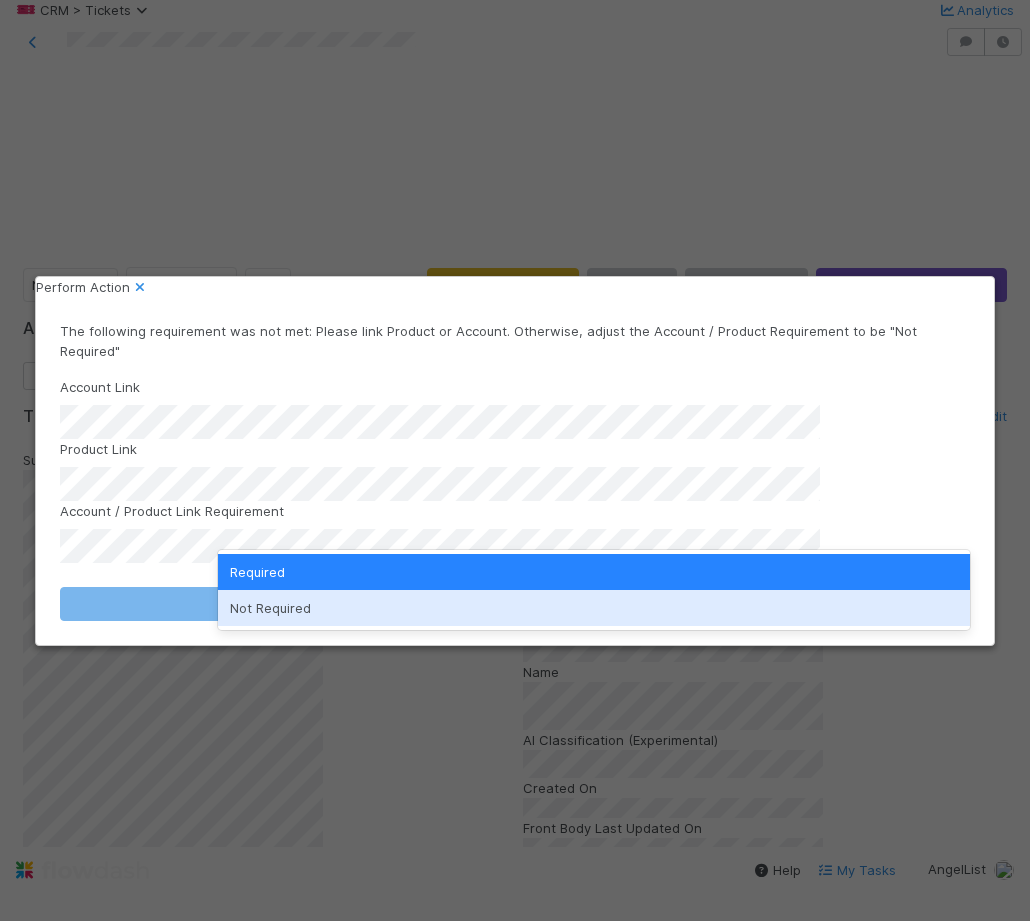 click on "Not Required" at bounding box center (594, 608) 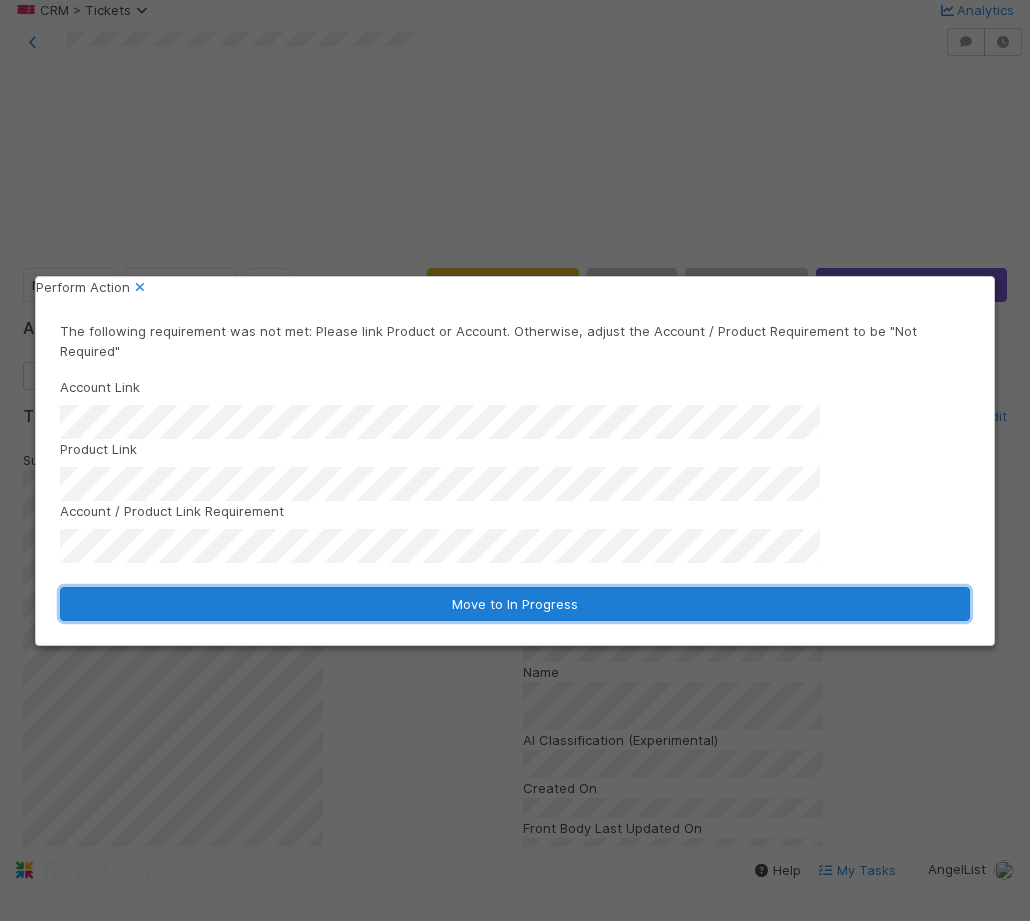click on "Move to In Progress" at bounding box center [515, 604] 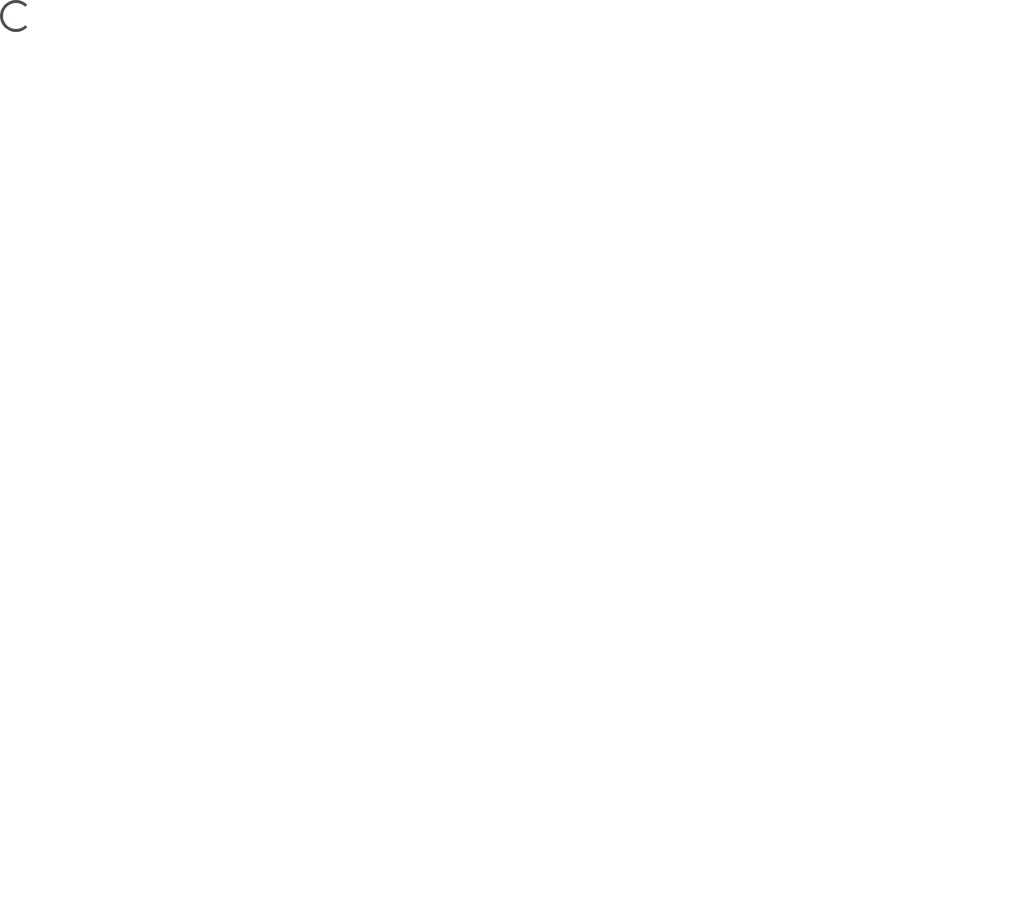 scroll, scrollTop: 0, scrollLeft: 0, axis: both 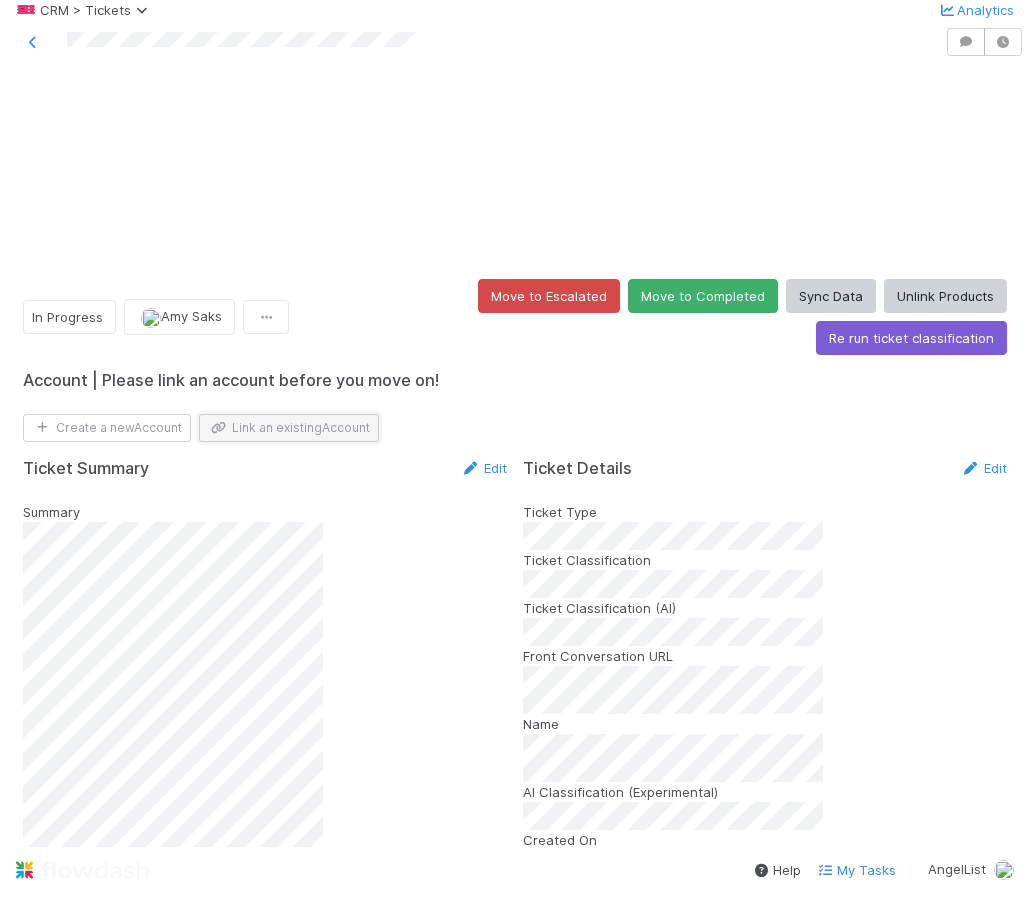 click on "Link an existing  Account" at bounding box center [289, 428] 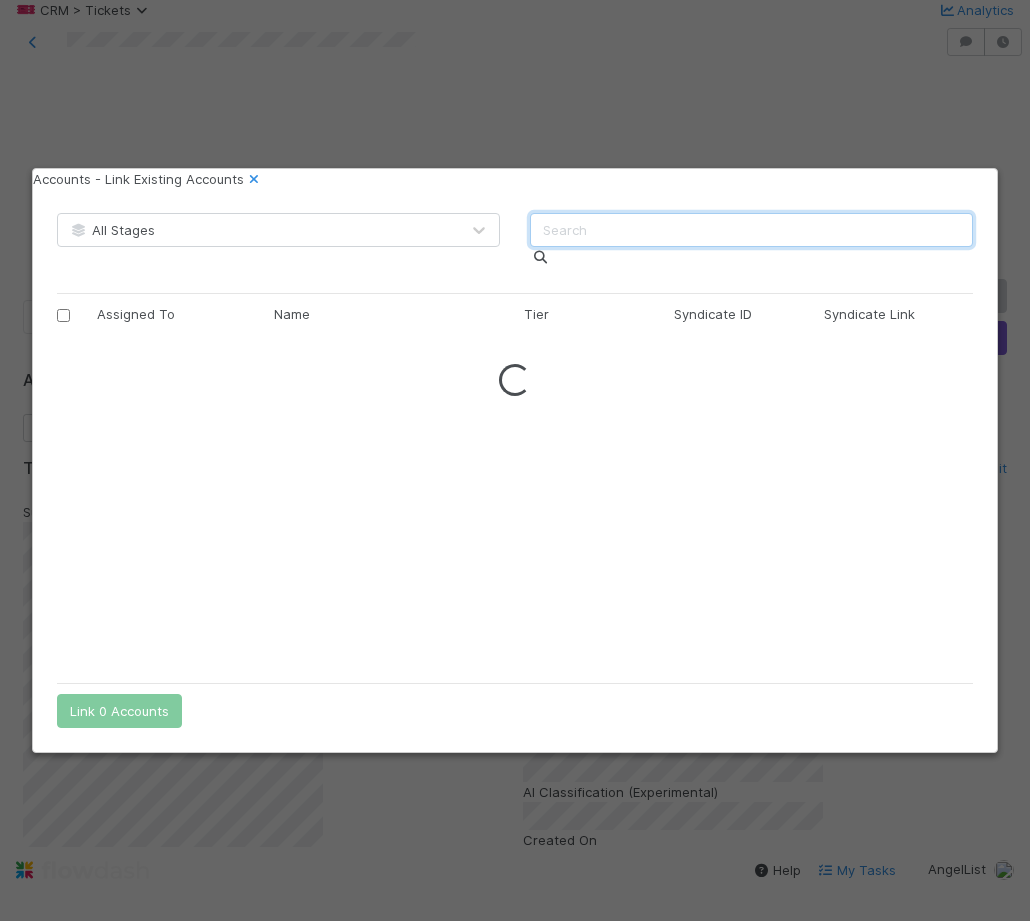 click at bounding box center [751, 230] 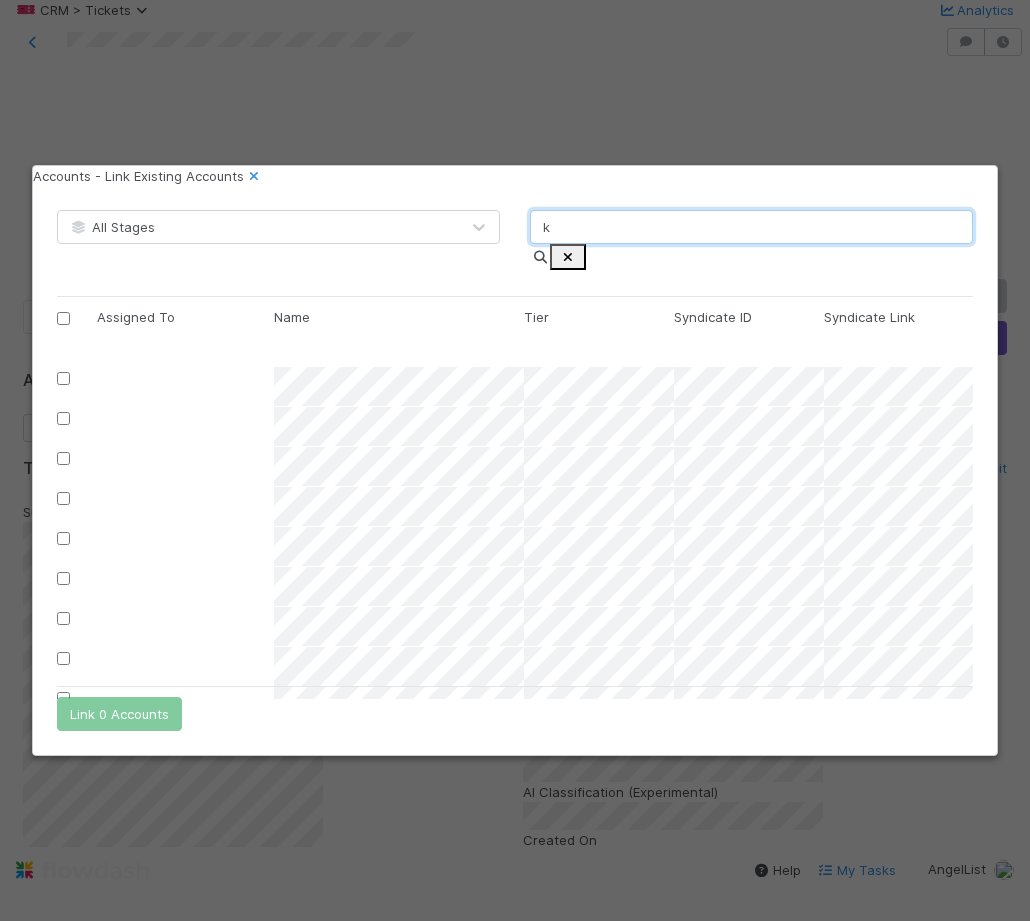 scroll, scrollTop: 1, scrollLeft: 1, axis: both 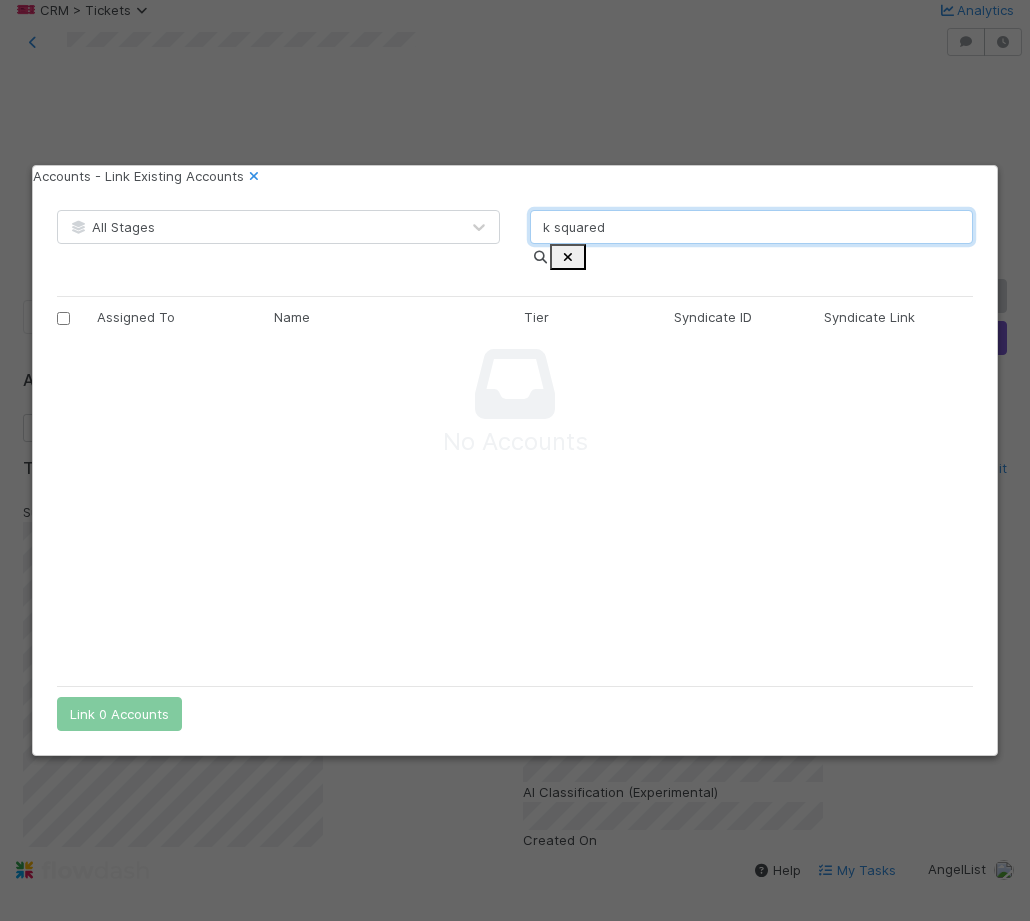 click on "k squared" at bounding box center (751, 227) 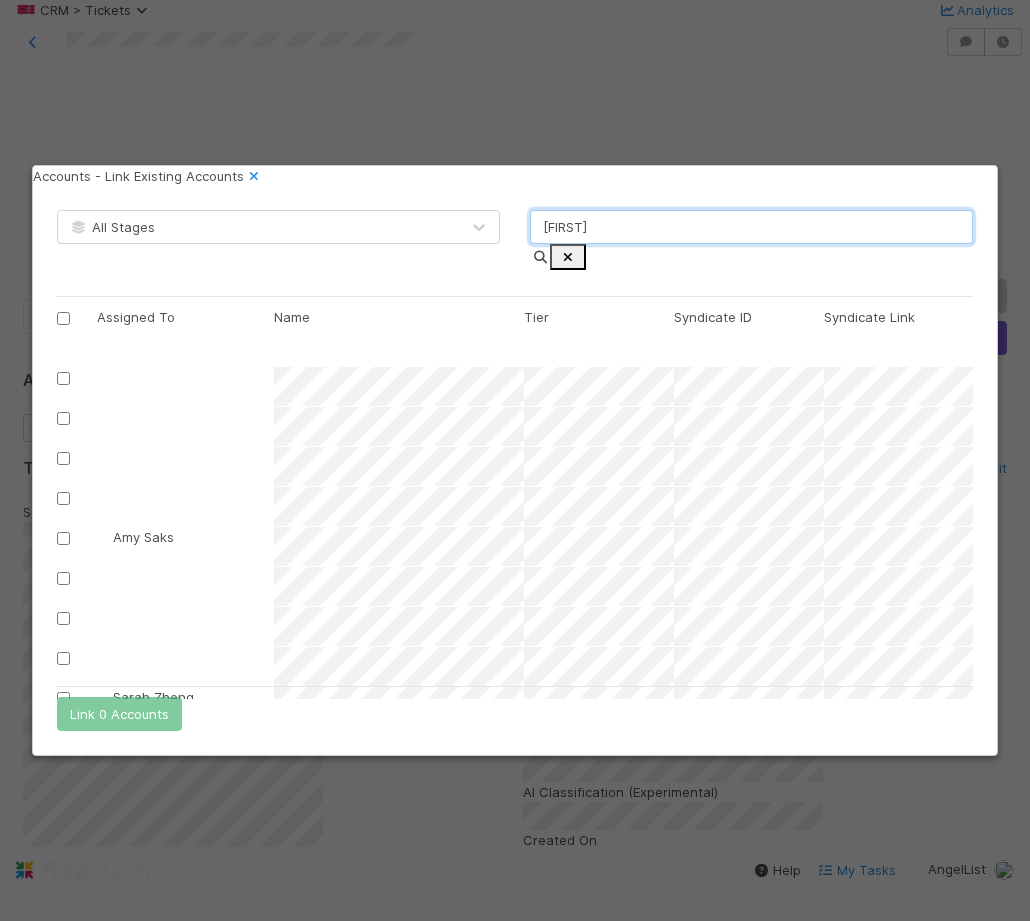 scroll, scrollTop: 1, scrollLeft: 1, axis: both 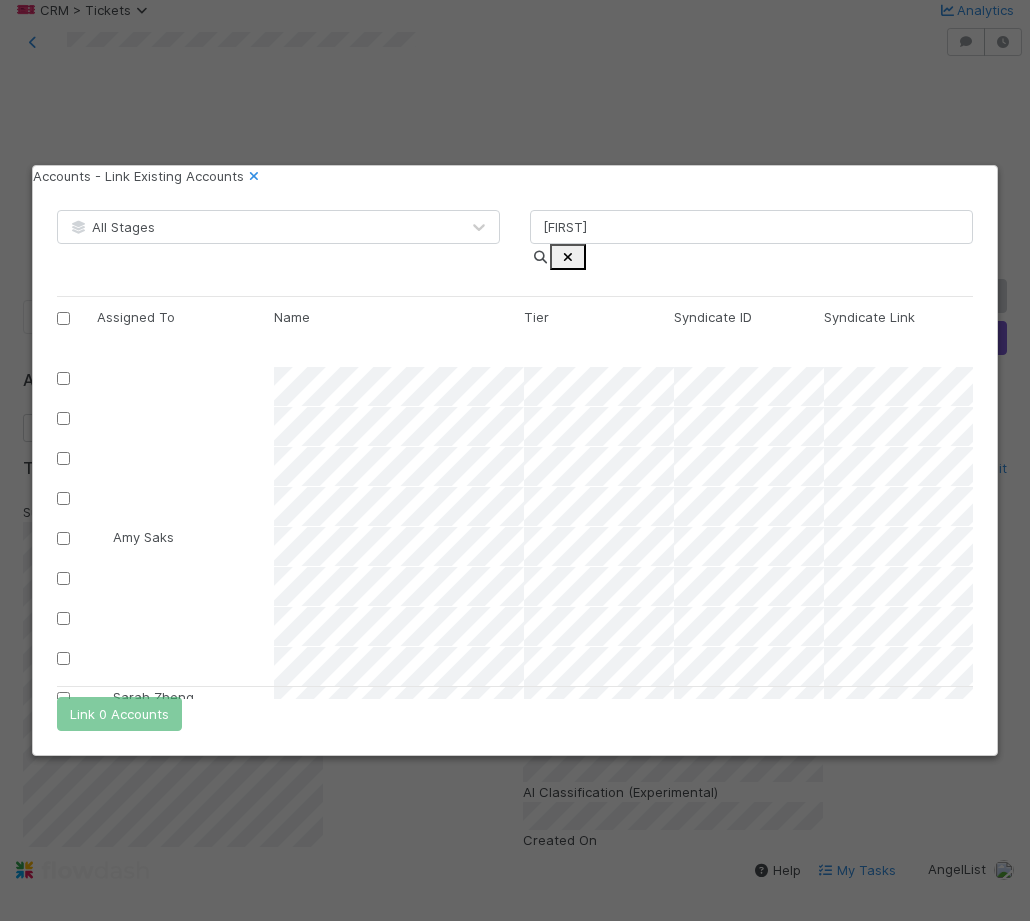 click at bounding box center [63, 538] 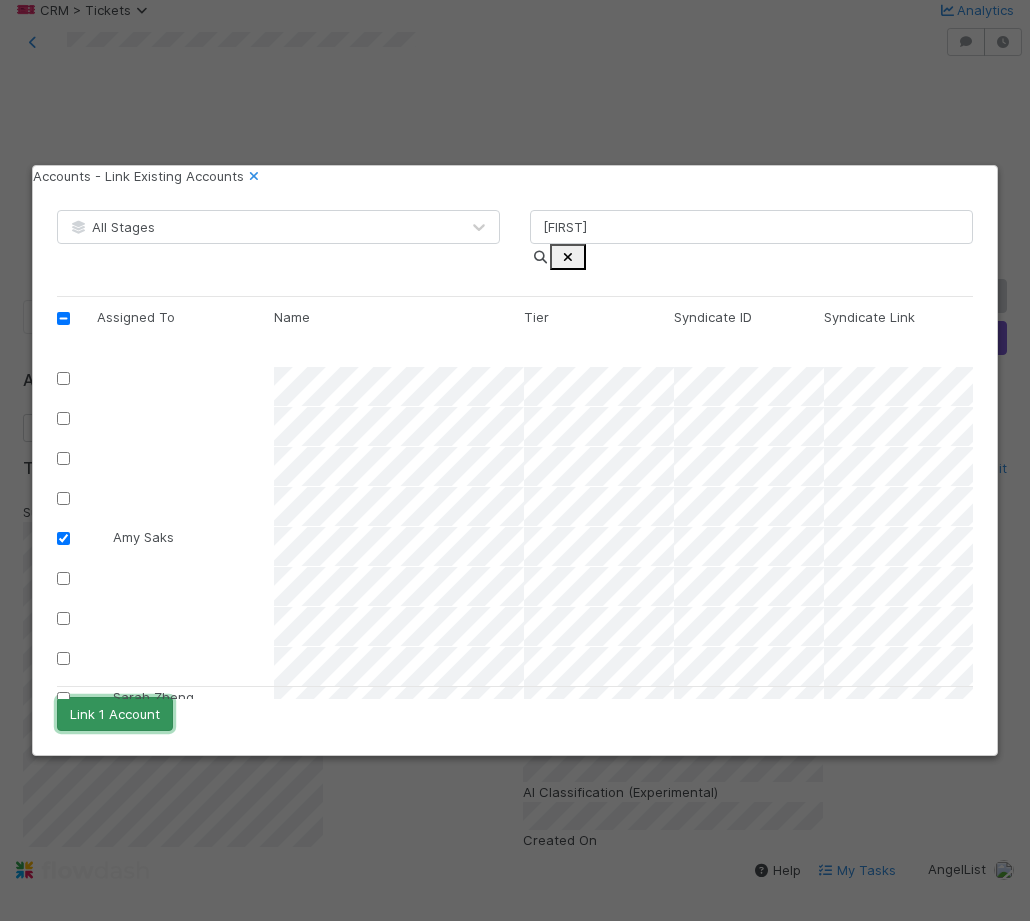 click on "Link   1 Account" at bounding box center [115, 714] 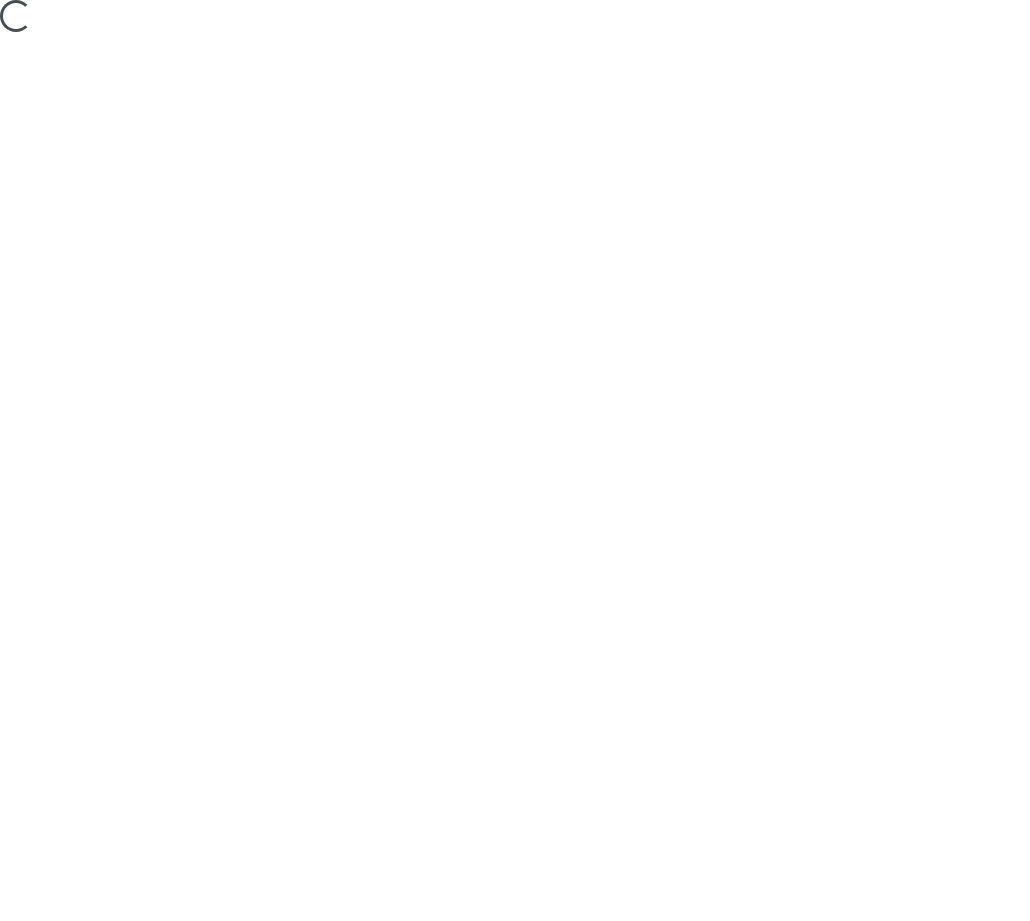 scroll, scrollTop: 0, scrollLeft: 0, axis: both 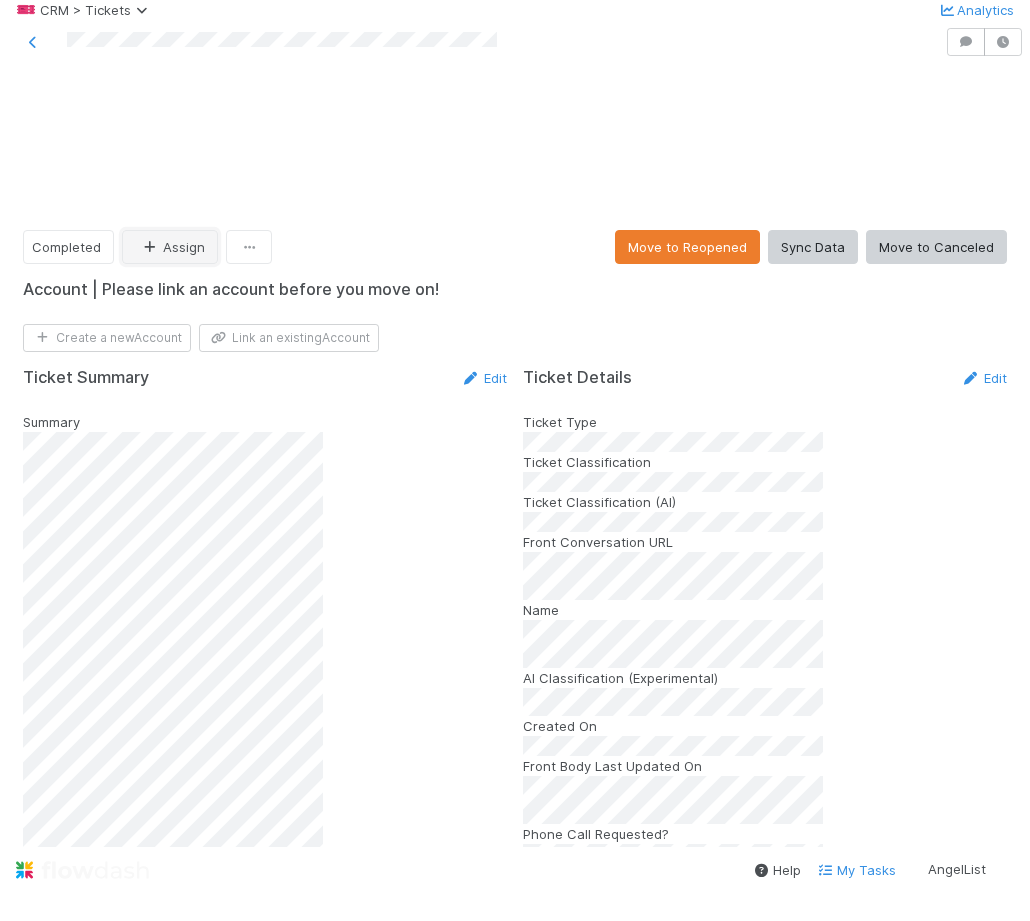 click on "Assign" at bounding box center [170, 247] 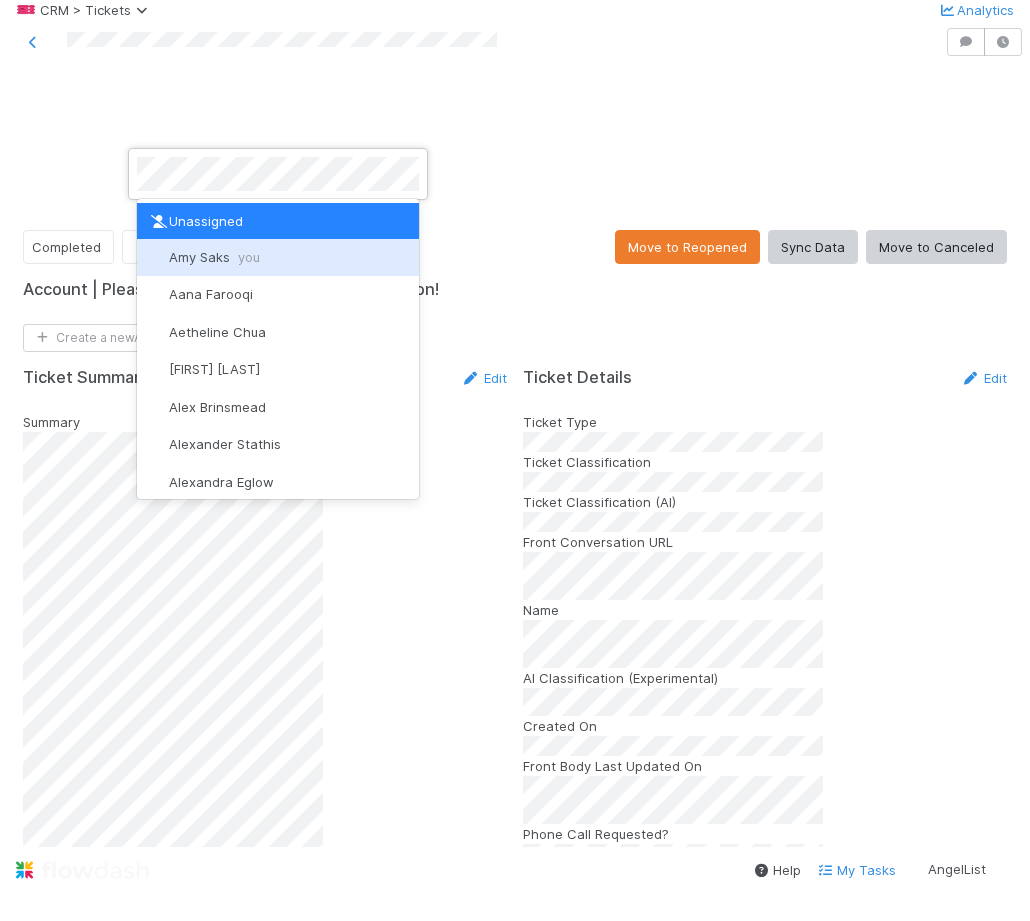 click on "[FIRST] [LAST]" at bounding box center [214, 257] 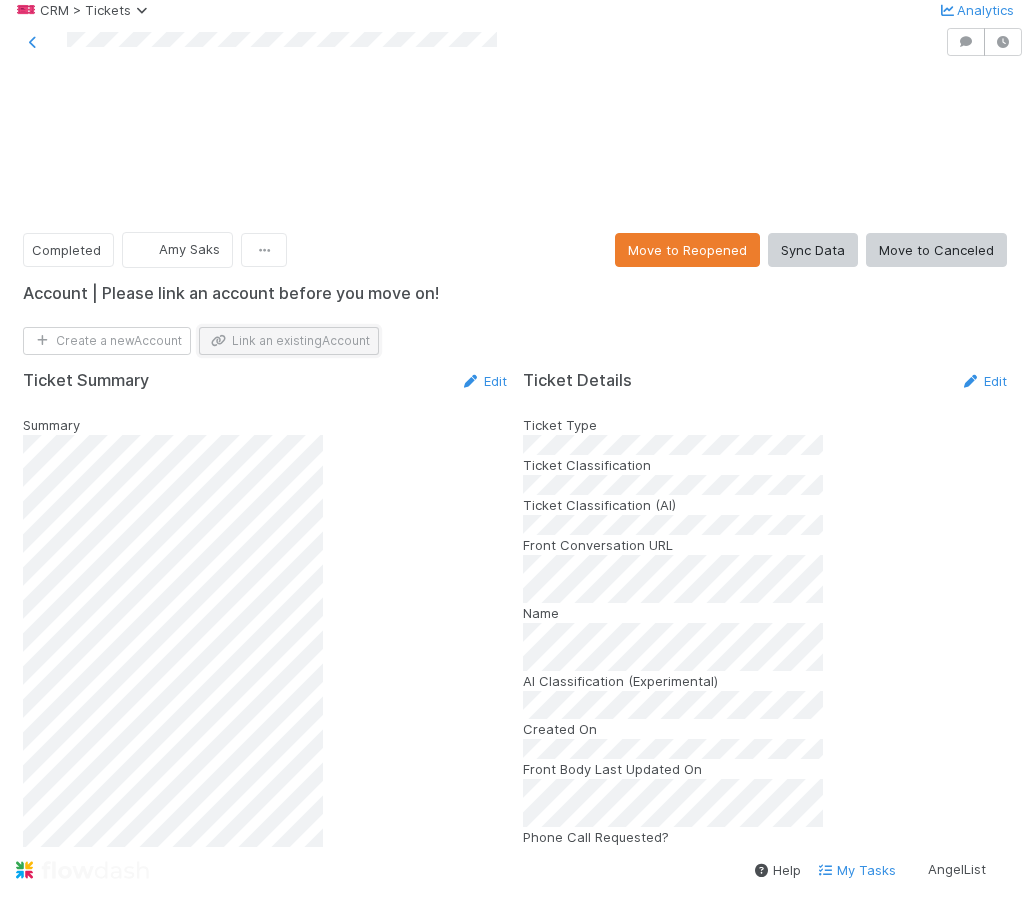 click on "Link an existing  Account" at bounding box center [289, 341] 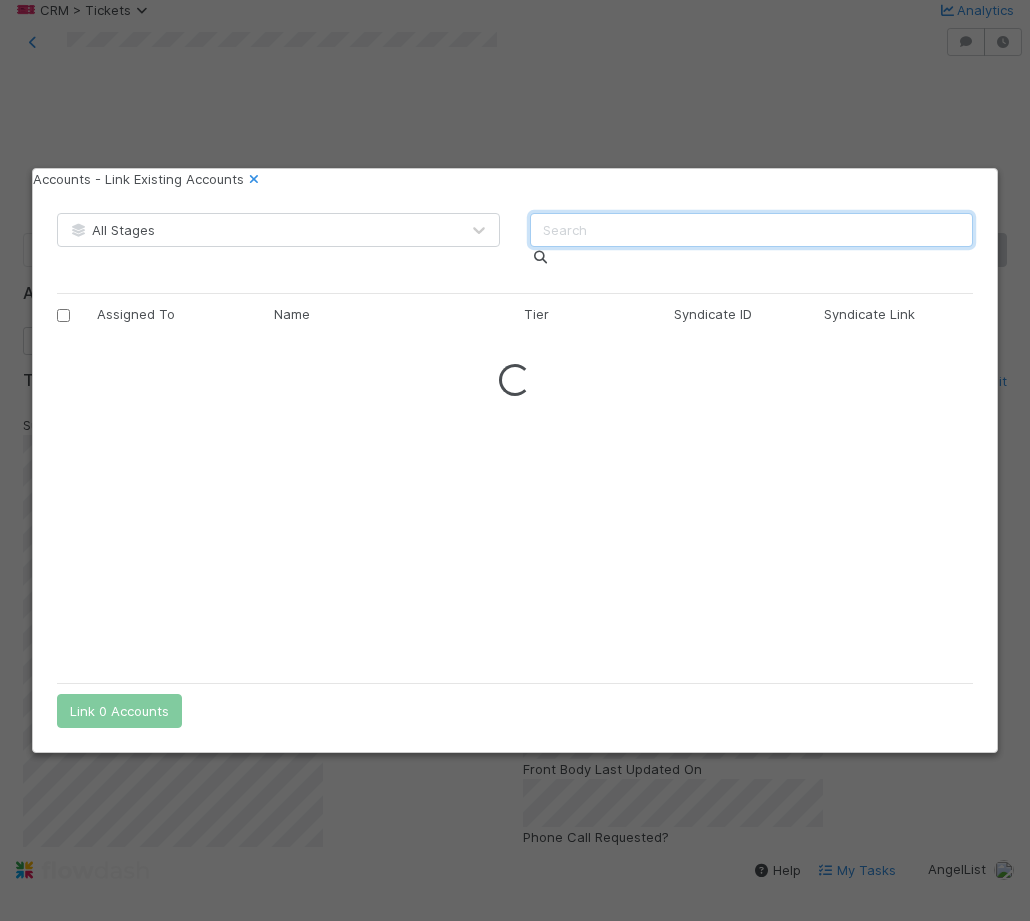click at bounding box center (751, 230) 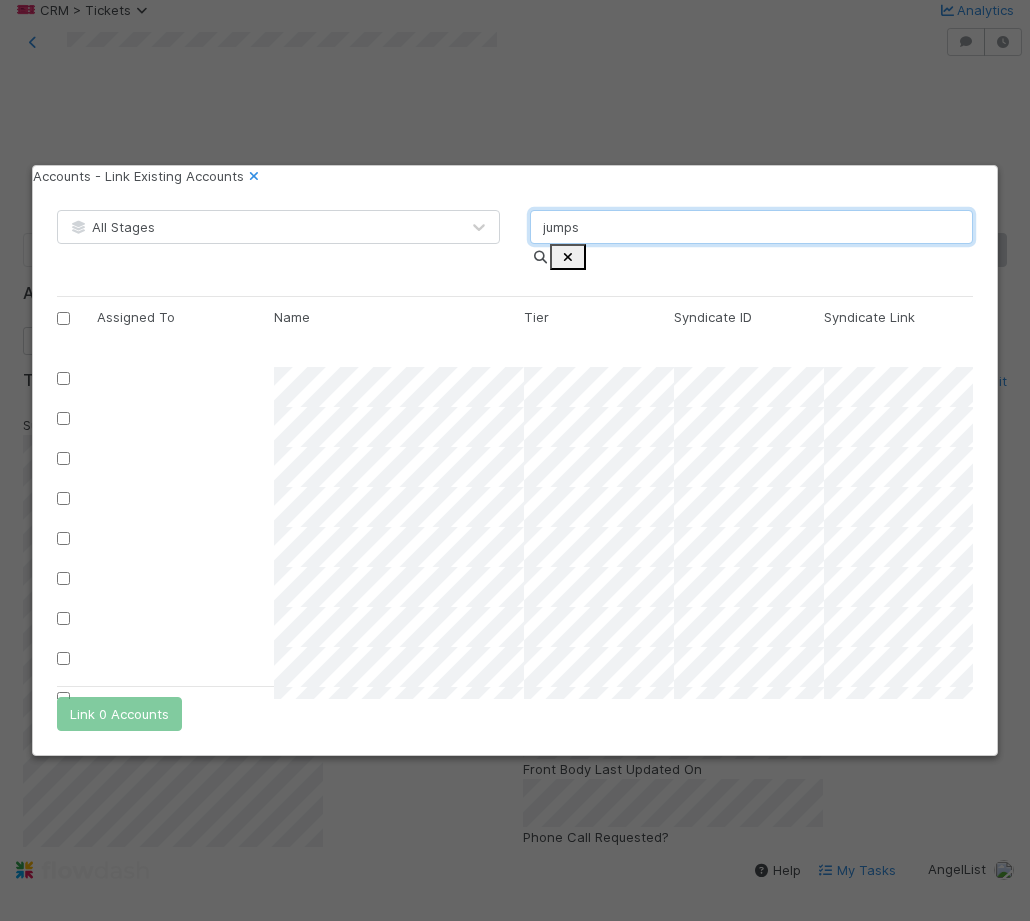 scroll, scrollTop: 1, scrollLeft: 1, axis: both 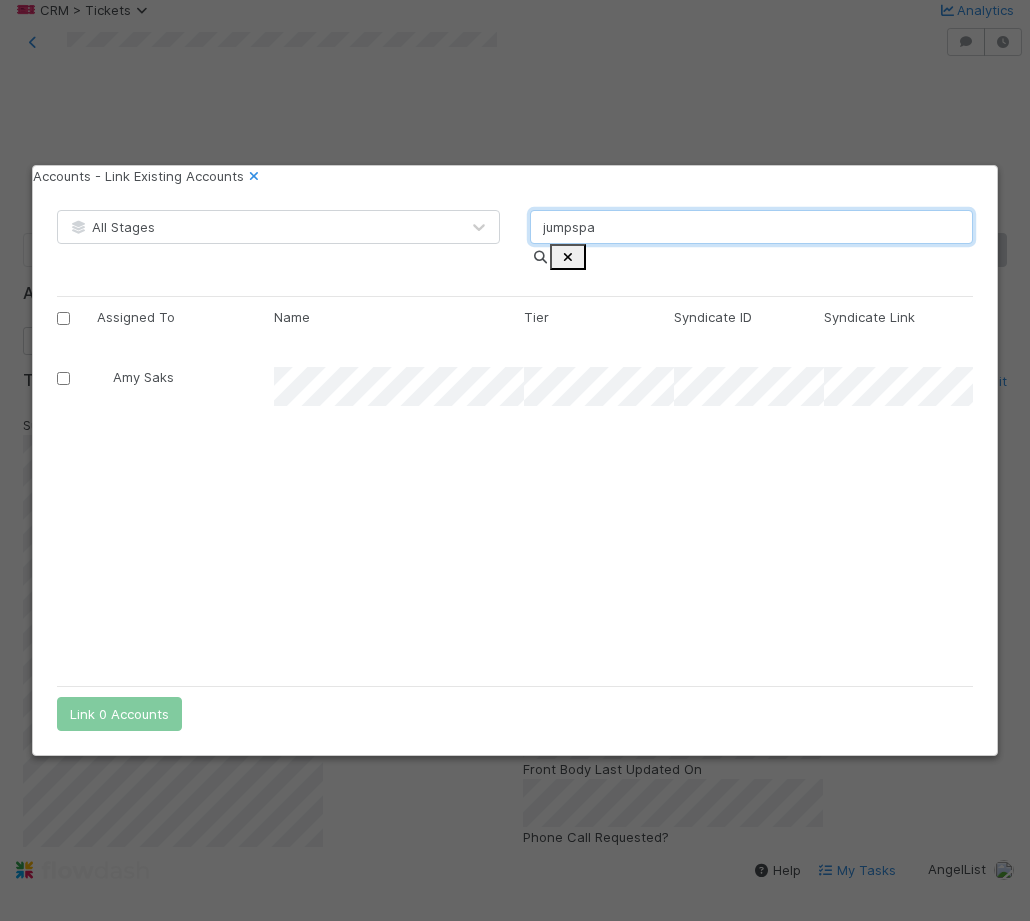 type on "jumpspa" 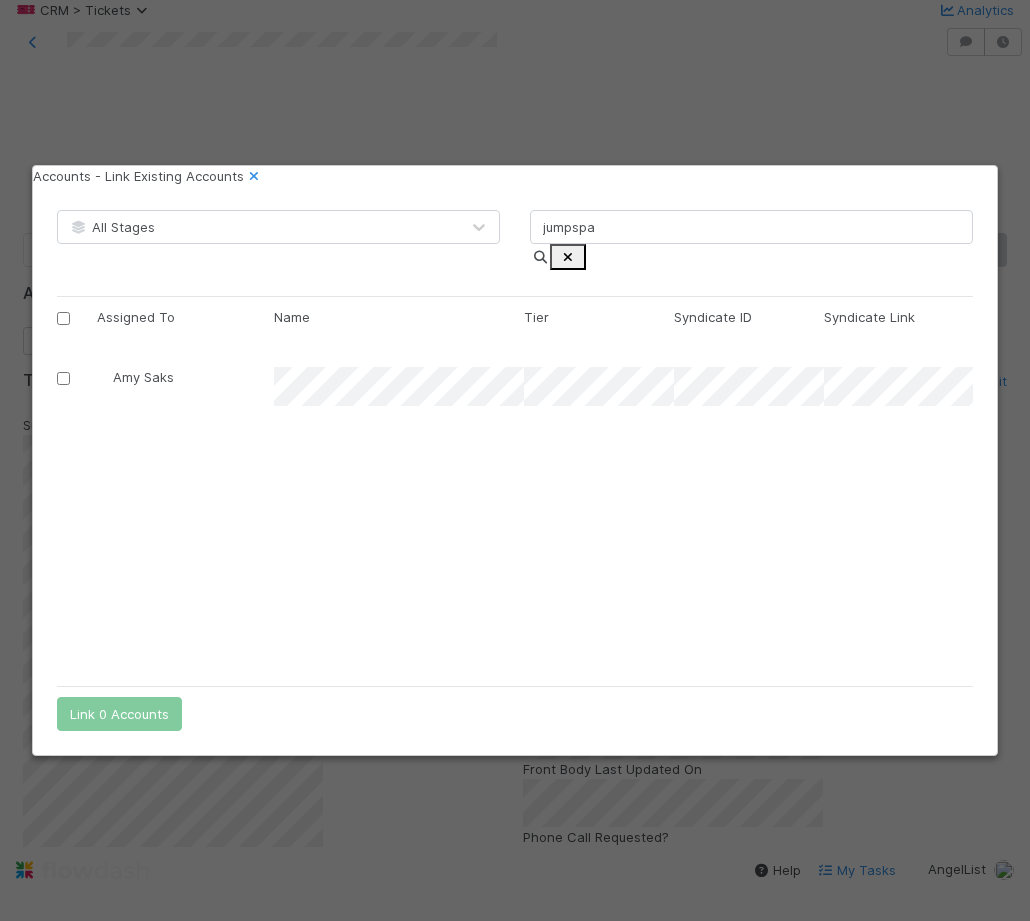 click at bounding box center [77, 387] 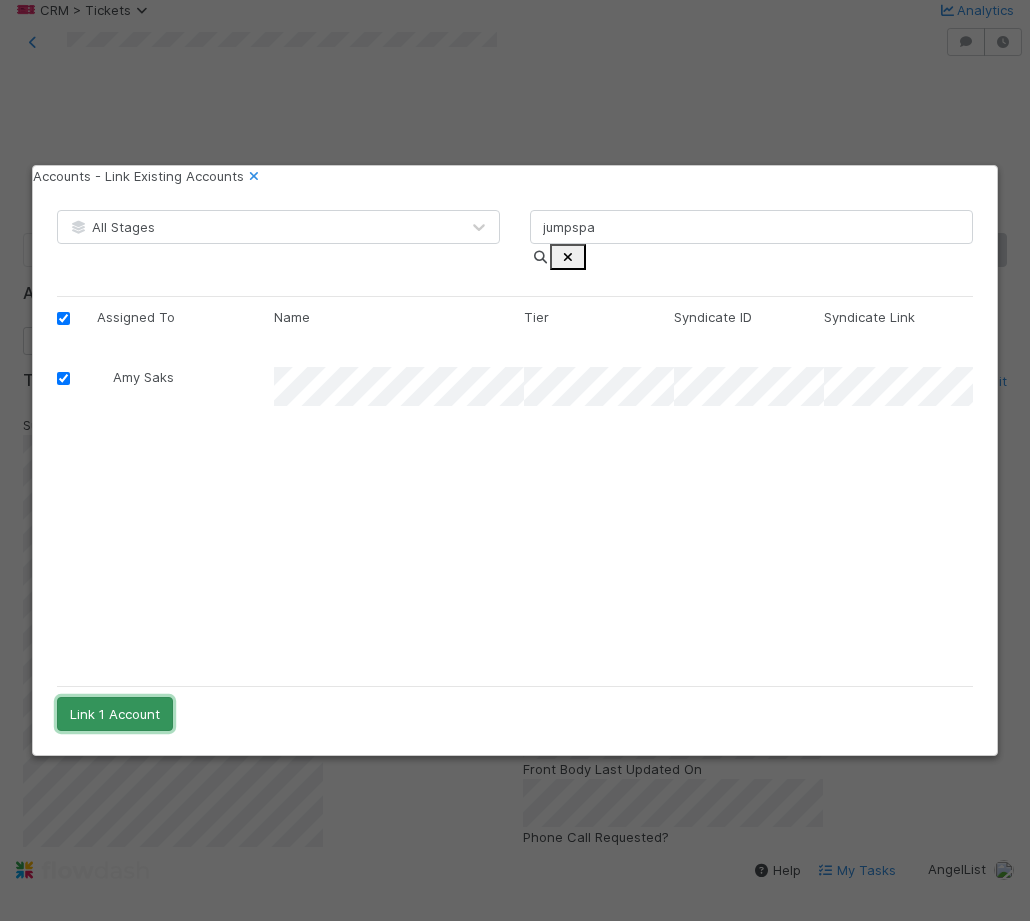 click on "Link   1 Account" at bounding box center [115, 714] 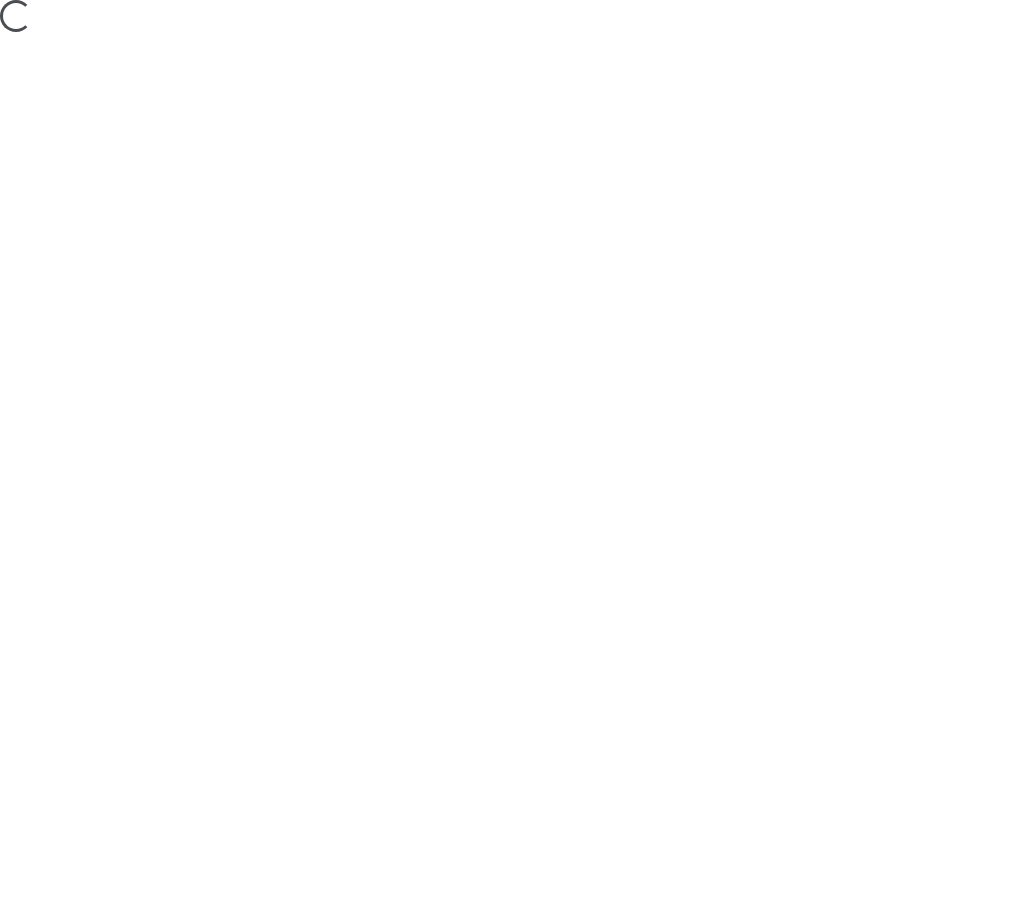 scroll, scrollTop: 0, scrollLeft: 0, axis: both 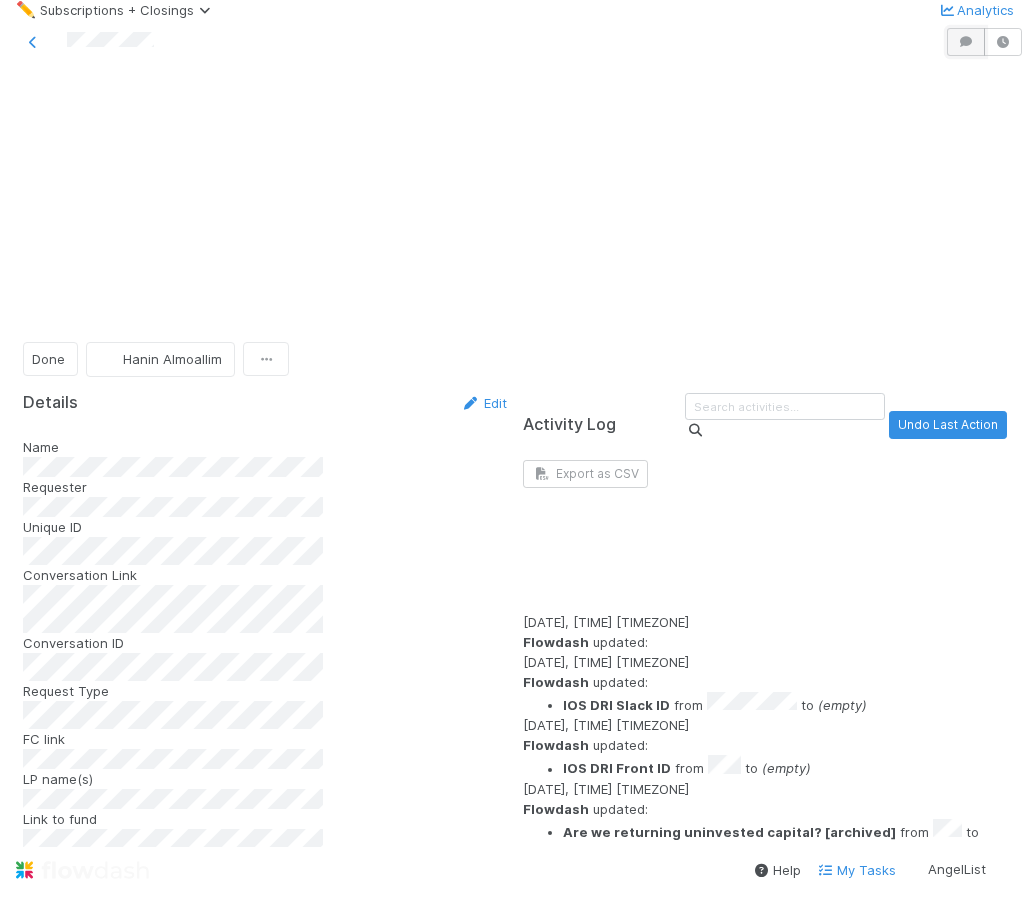 click at bounding box center [966, 42] 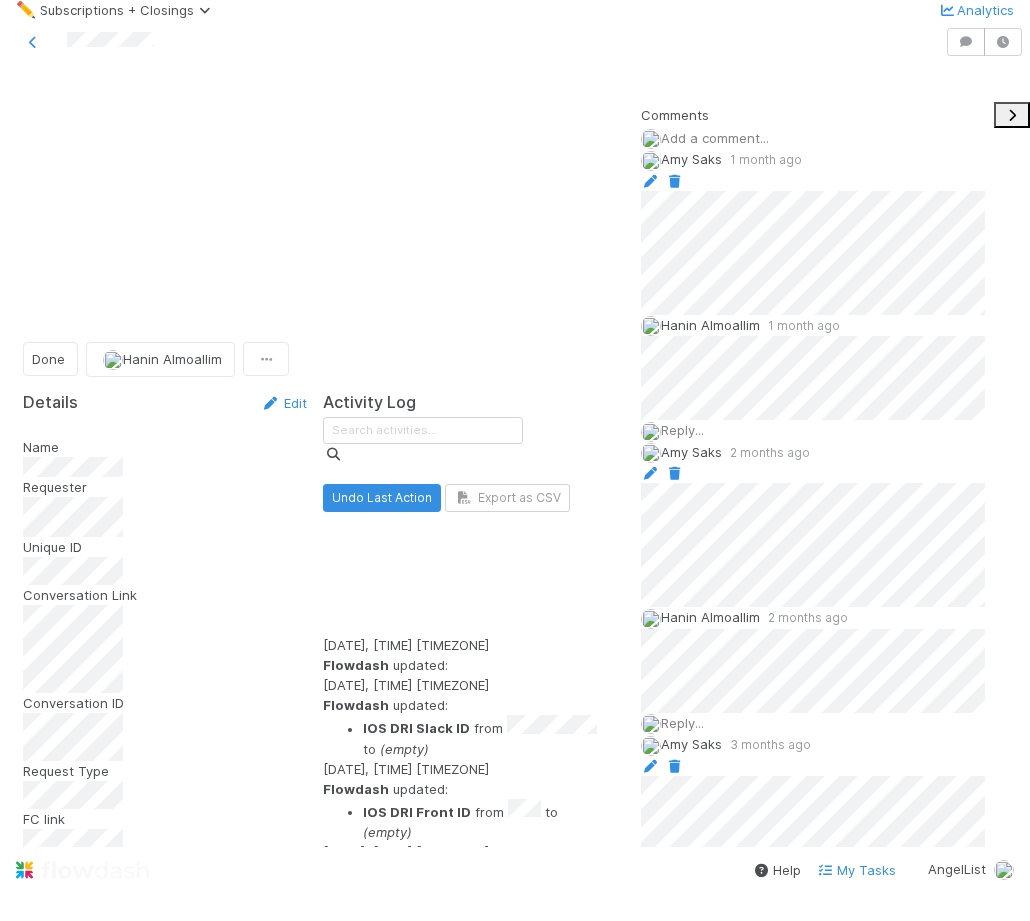 click on "Add a comment..." at bounding box center [715, 138] 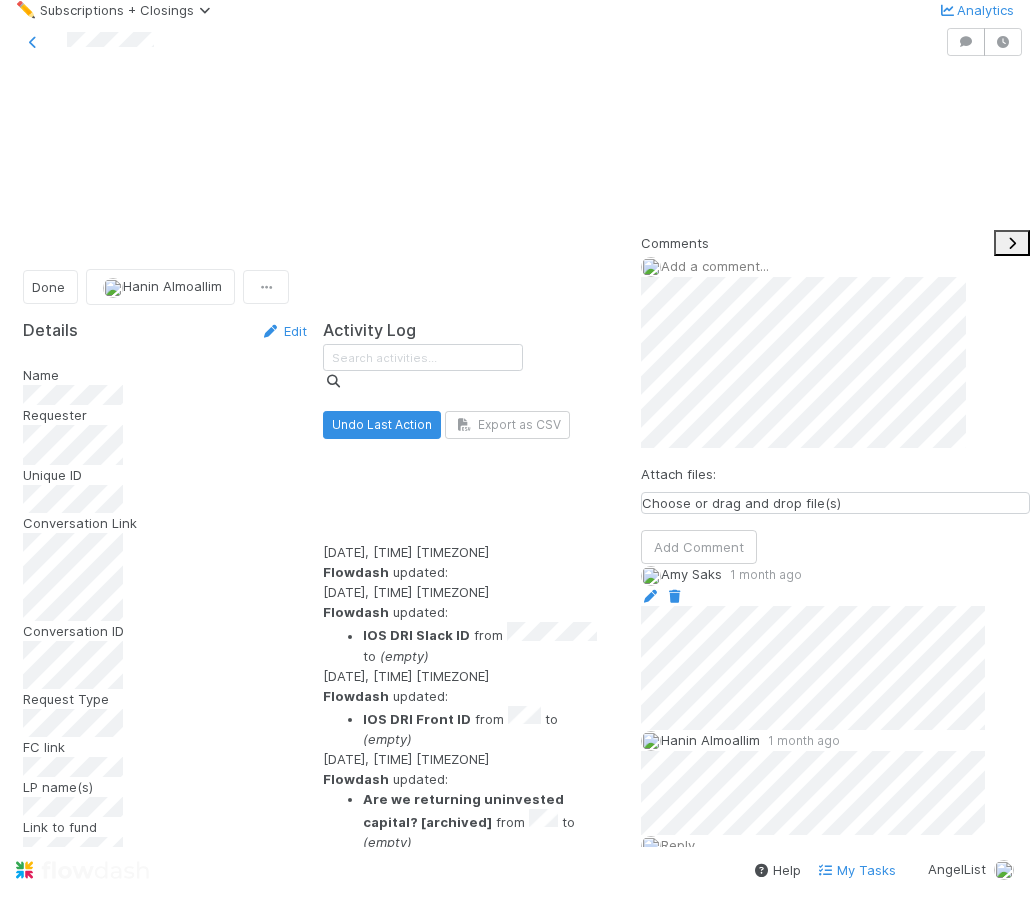 click on "Add a comment... Attach files: Choose or drag and drop file(s) Add Comment" at bounding box center [835, 410] 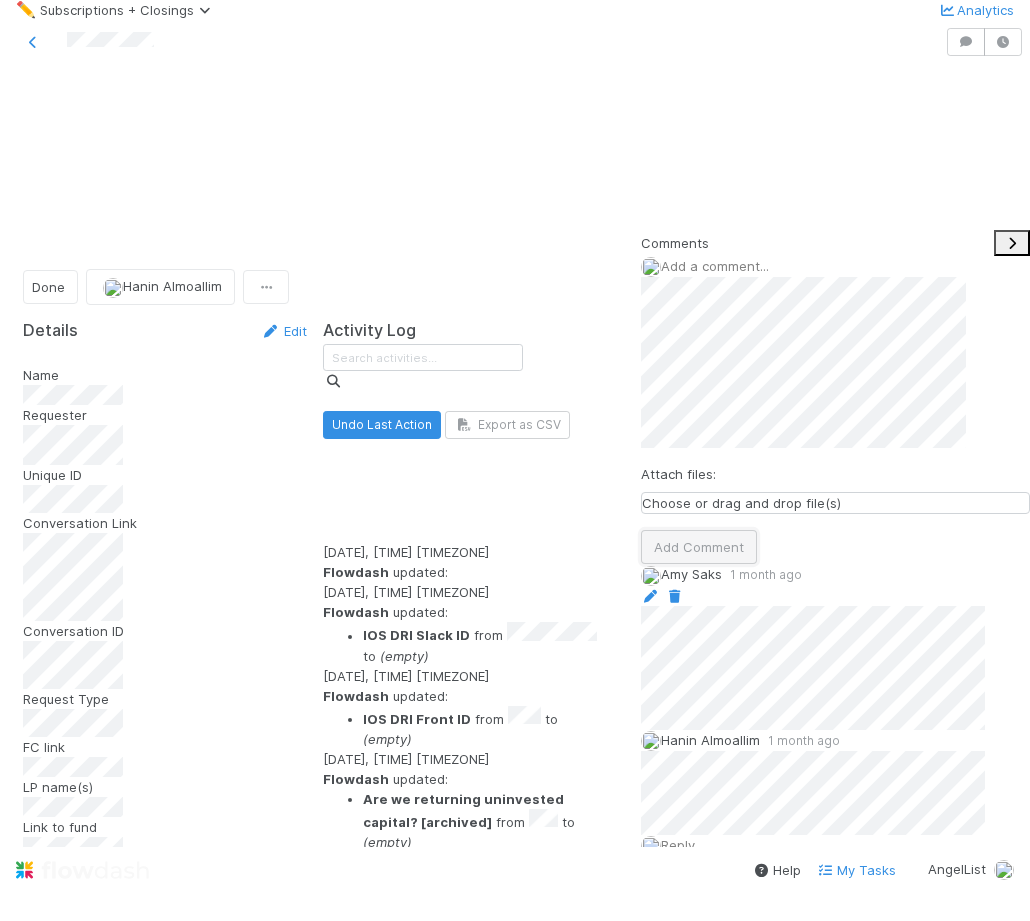 click on "Add Comment" at bounding box center (699, 547) 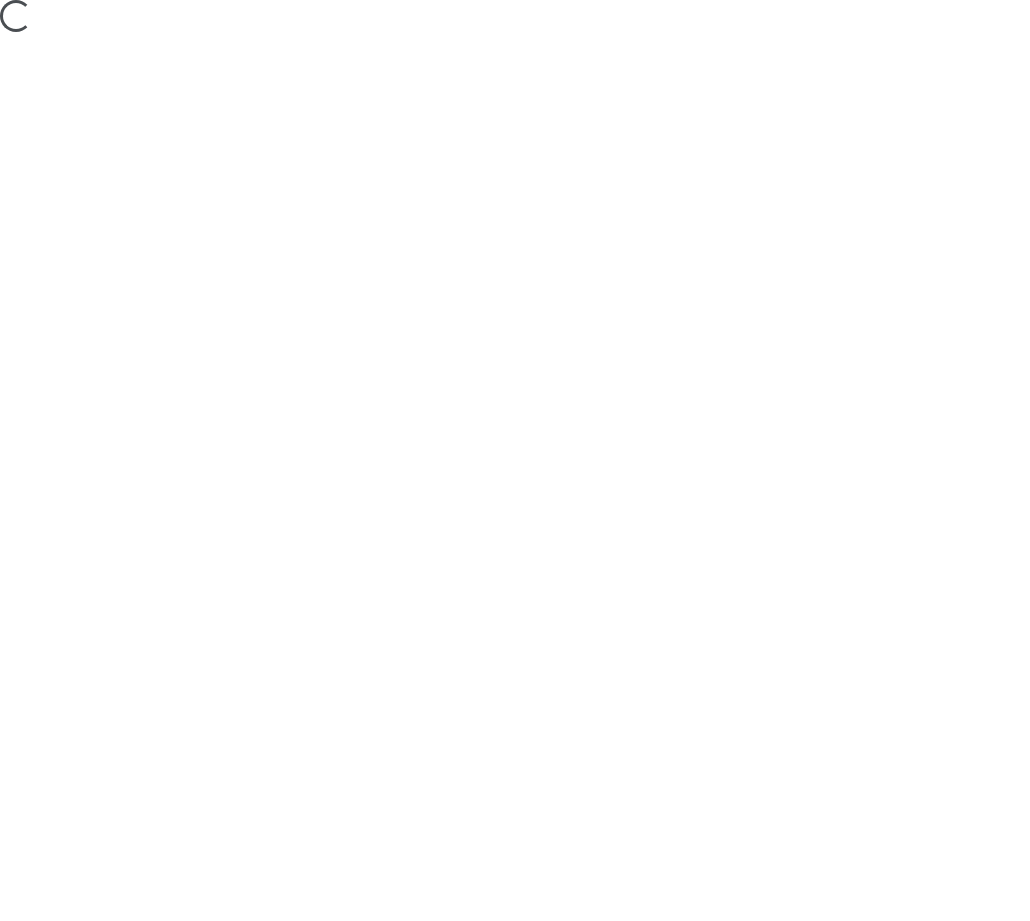 scroll, scrollTop: 0, scrollLeft: 0, axis: both 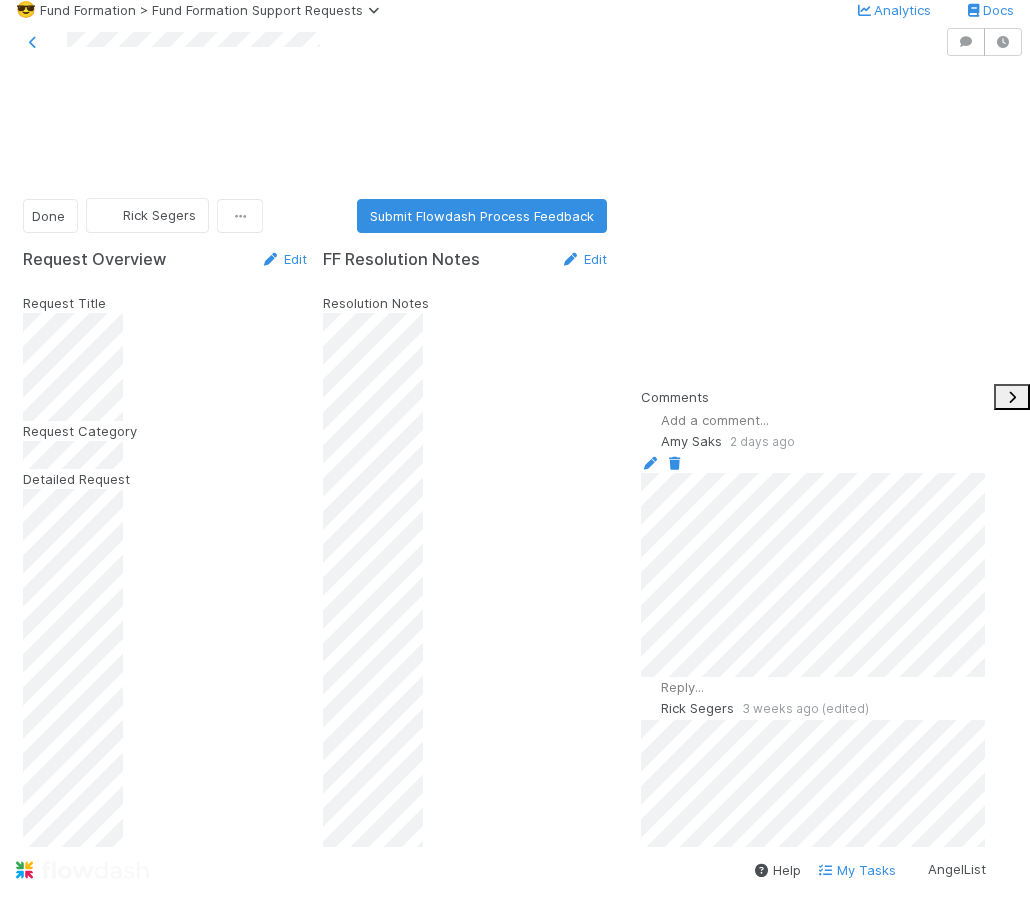 click on "Add a comment..." at bounding box center [715, 420] 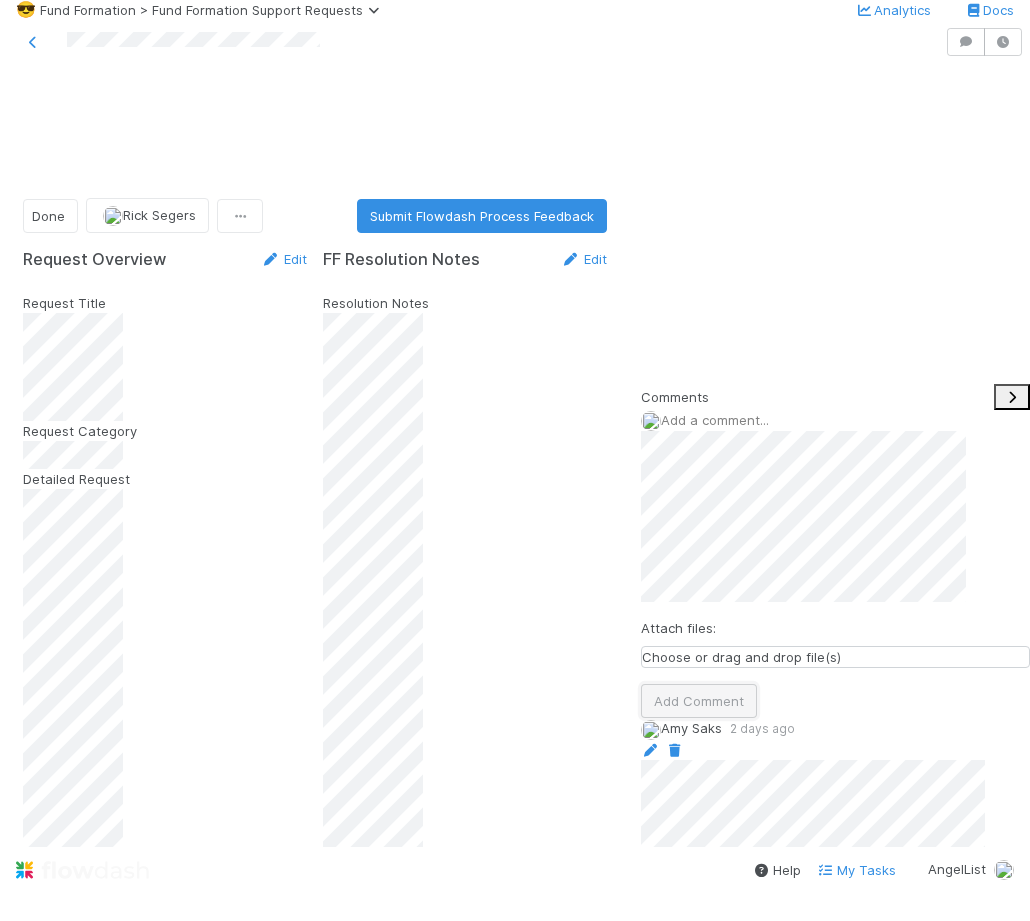 click on "Add Comment" at bounding box center (699, 701) 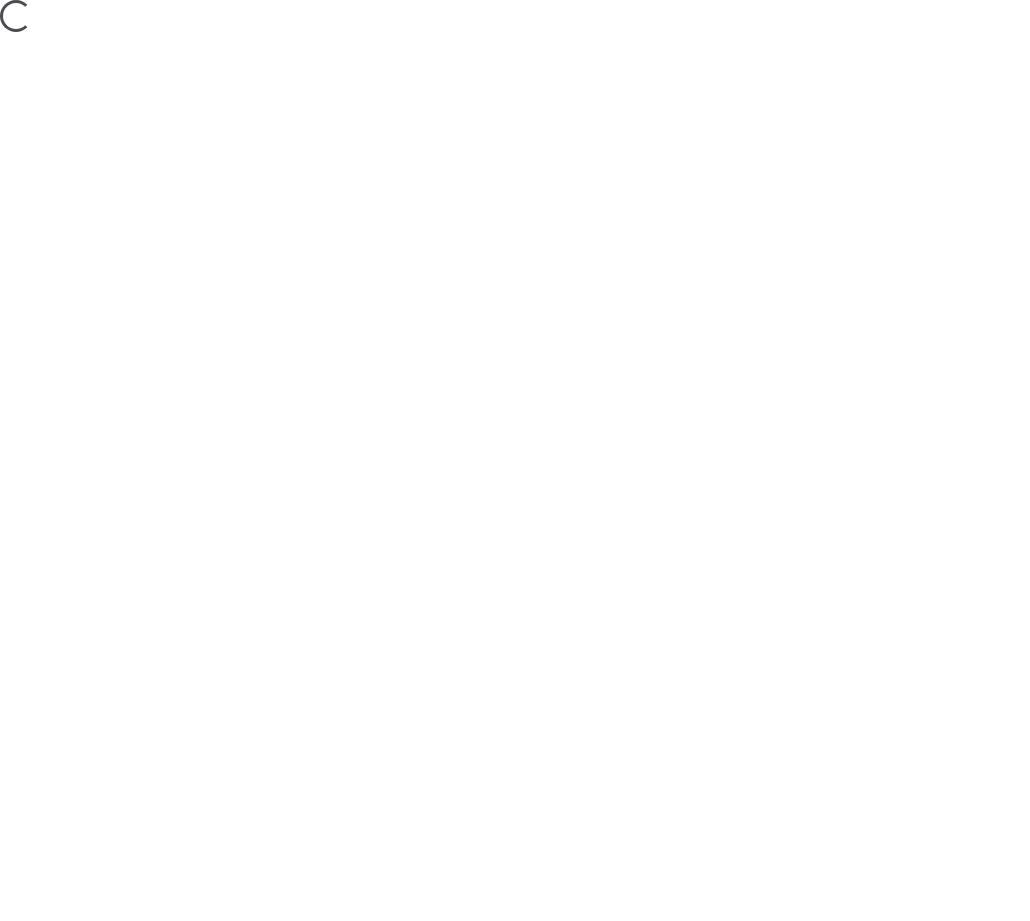 scroll, scrollTop: 0, scrollLeft: 0, axis: both 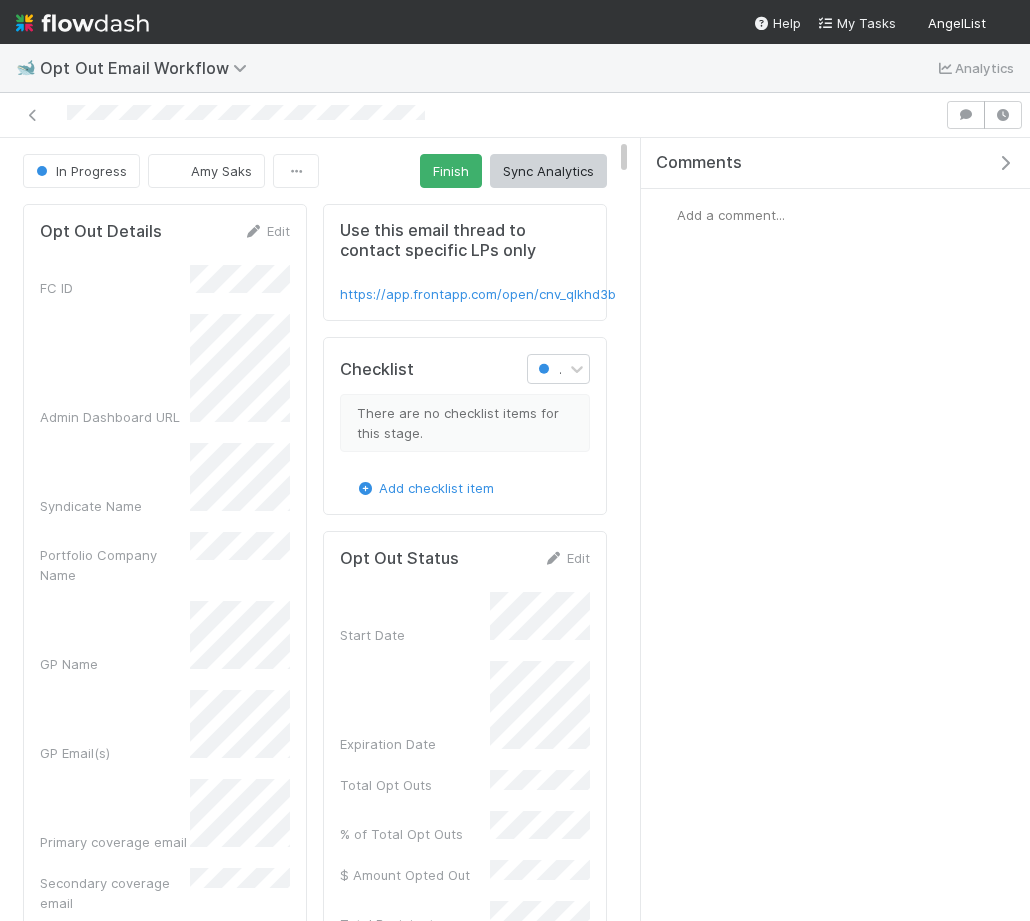 click at bounding box center (1005, 163) 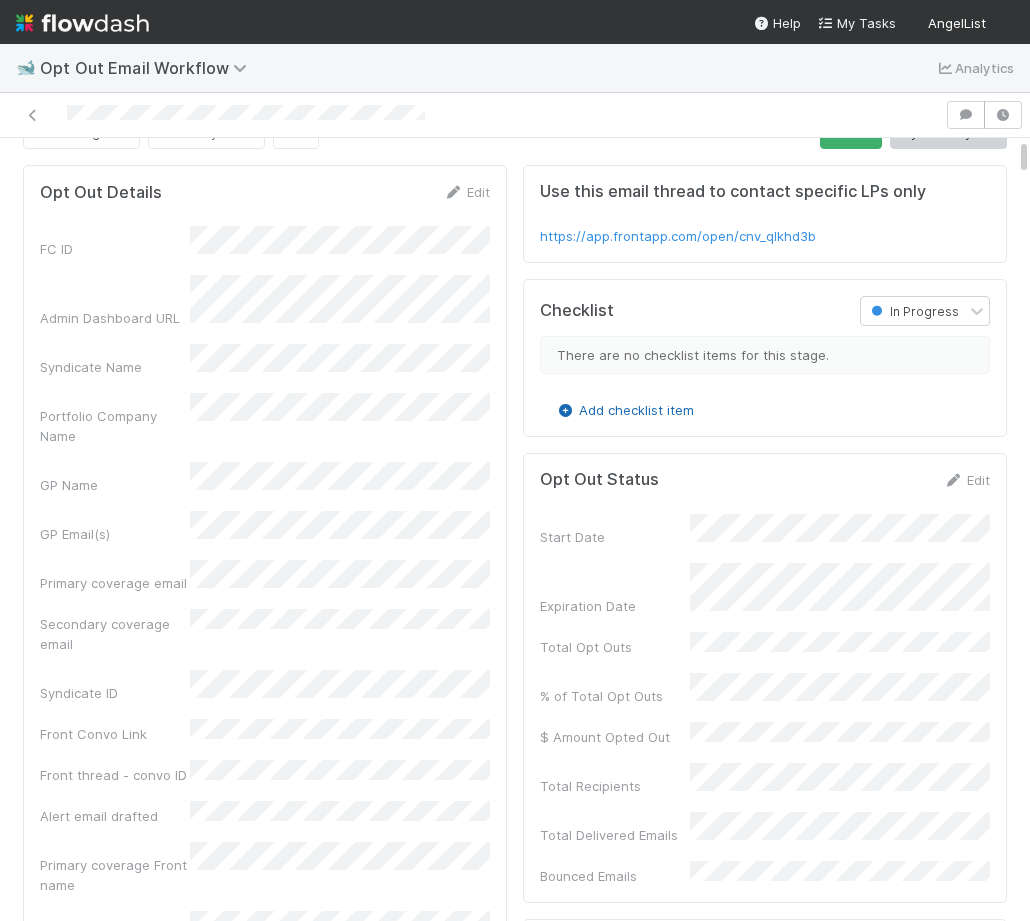 scroll, scrollTop: 0, scrollLeft: 0, axis: both 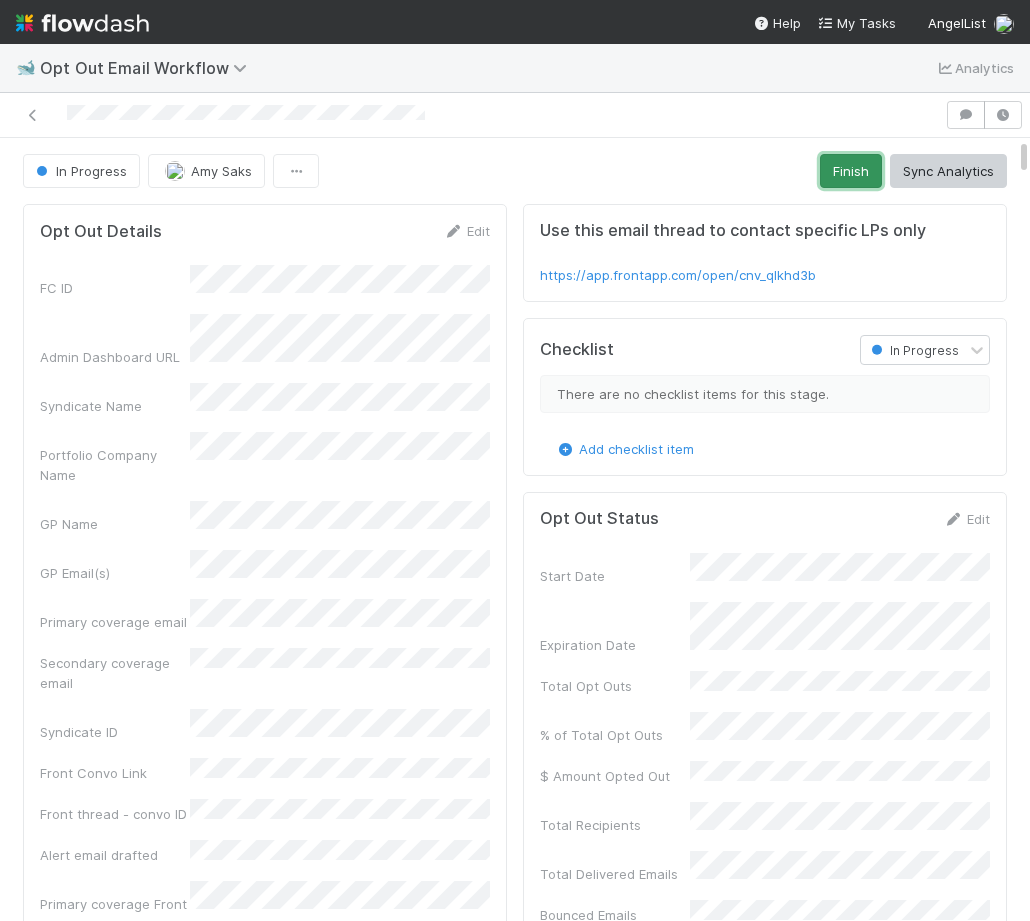 click on "Finish" at bounding box center (851, 171) 